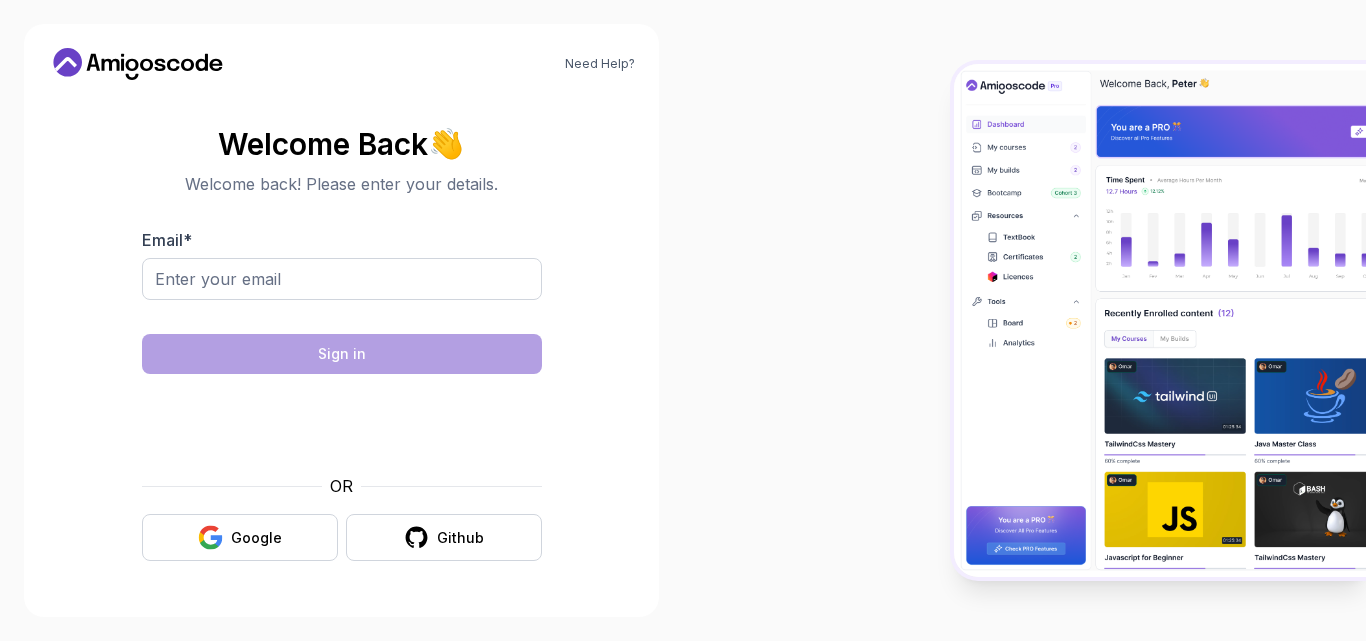 scroll, scrollTop: 0, scrollLeft: 0, axis: both 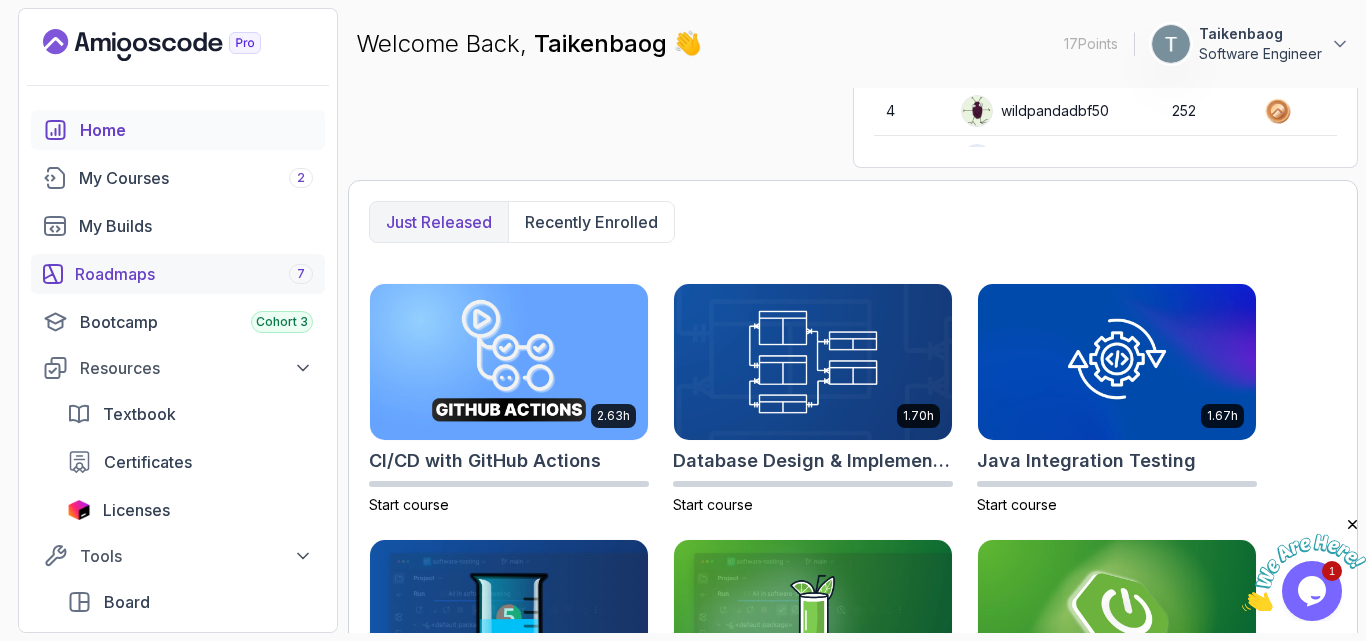 click on "Roadmaps 7" at bounding box center [194, 274] 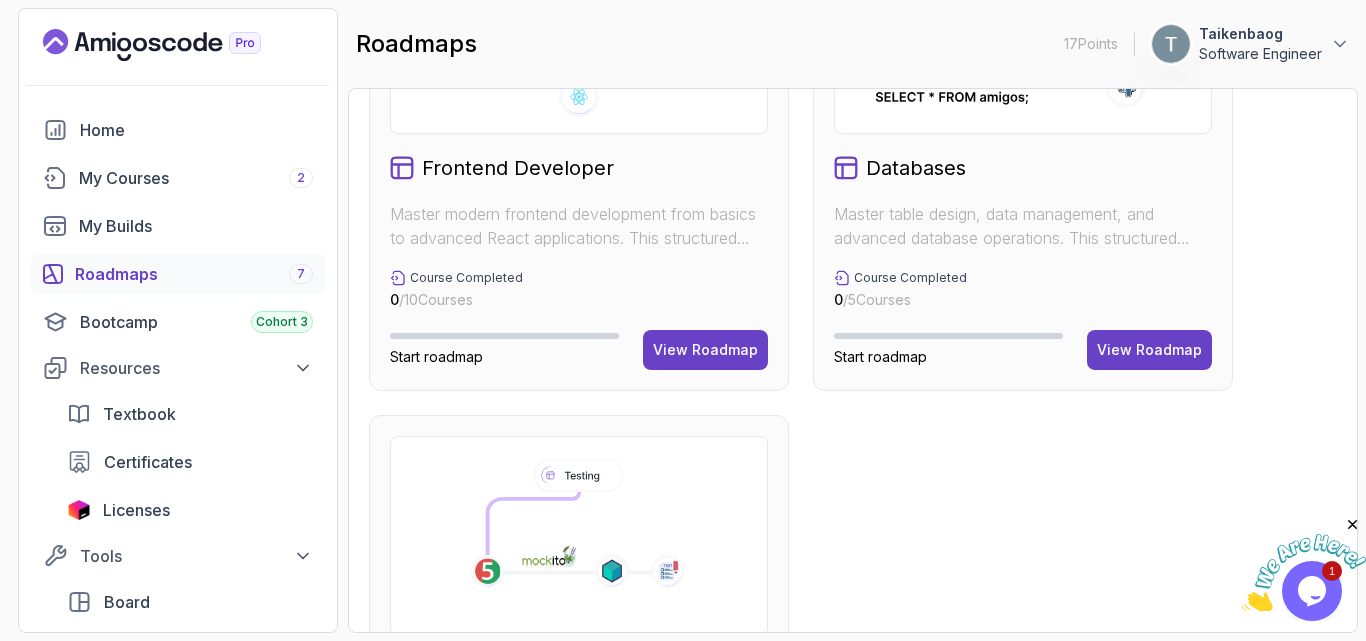 scroll, scrollTop: 1230, scrollLeft: 0, axis: vertical 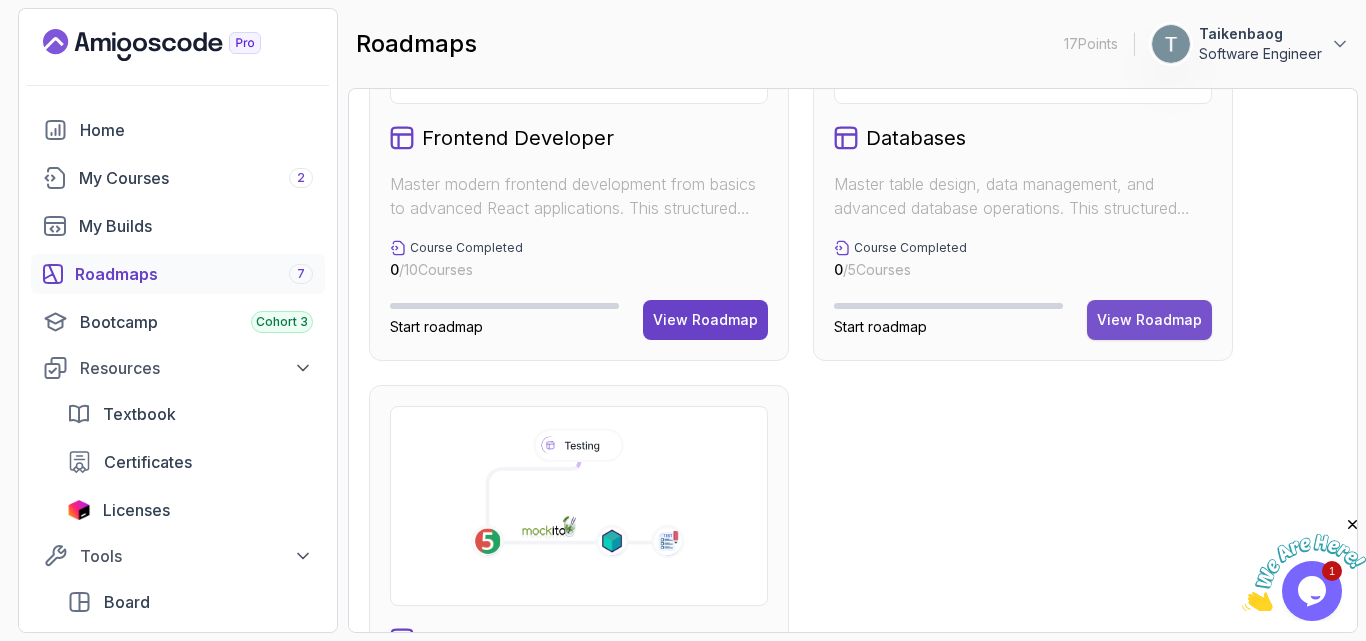 click on "View Roadmap" at bounding box center [1149, 320] 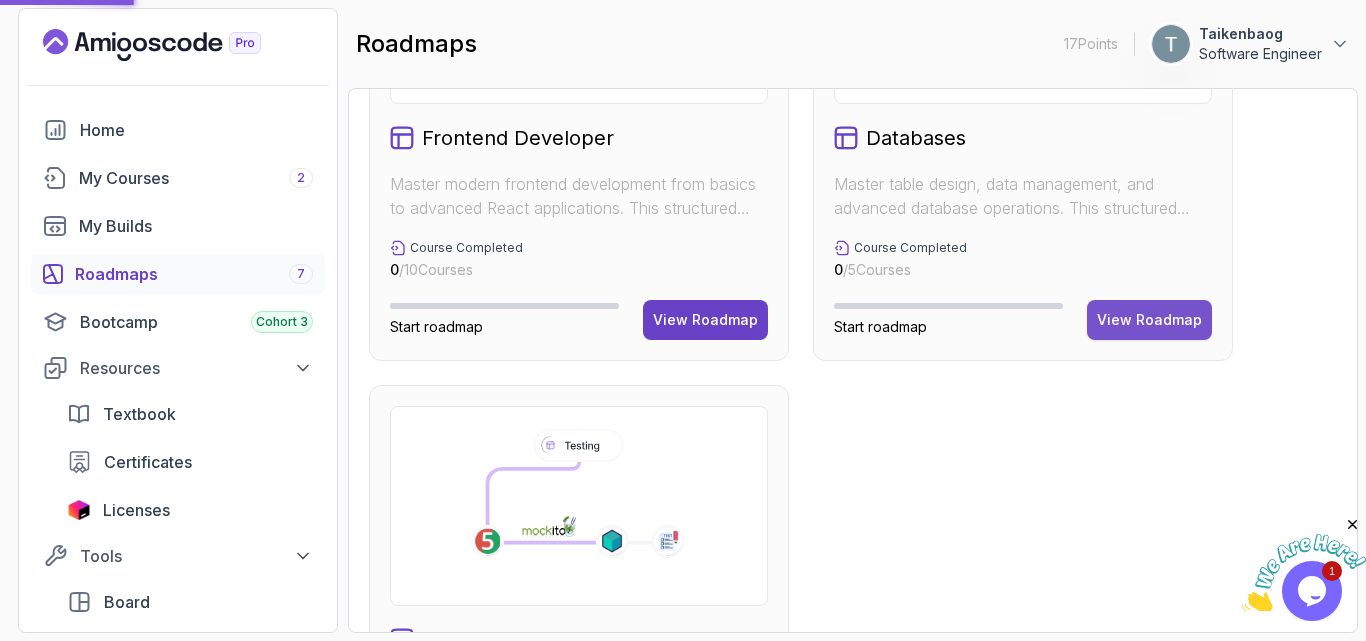click on "View Roadmap" at bounding box center (1149, 320) 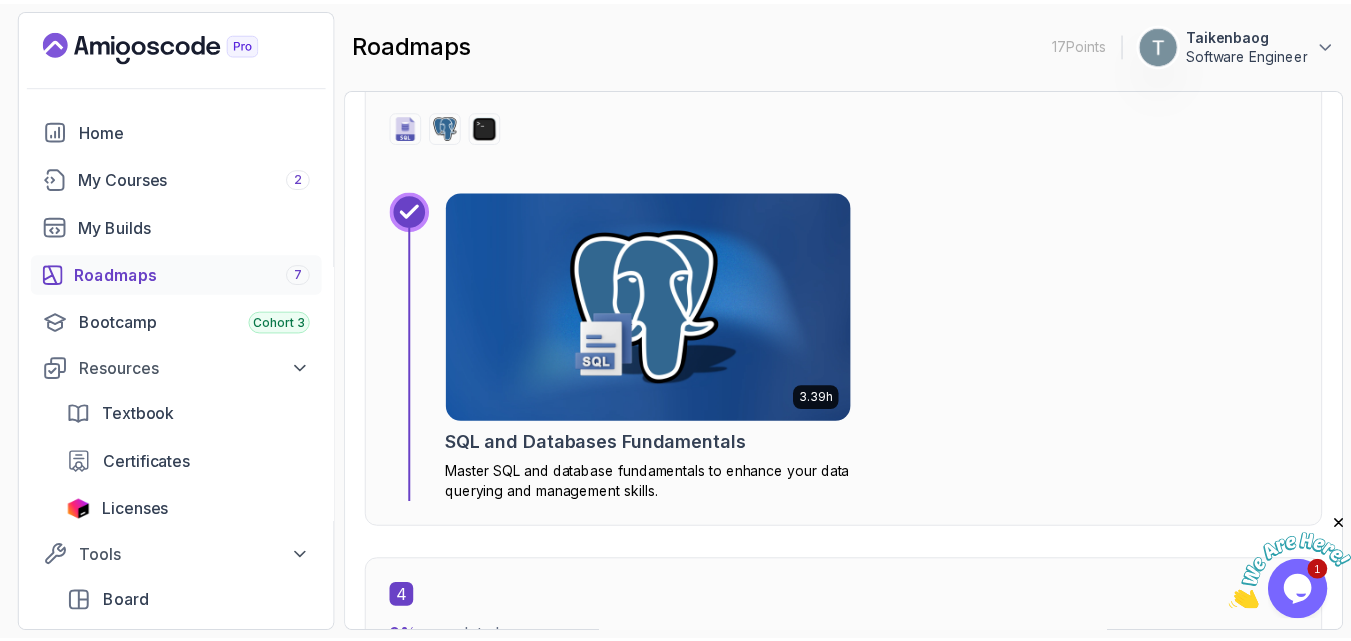 scroll, scrollTop: 2413, scrollLeft: 0, axis: vertical 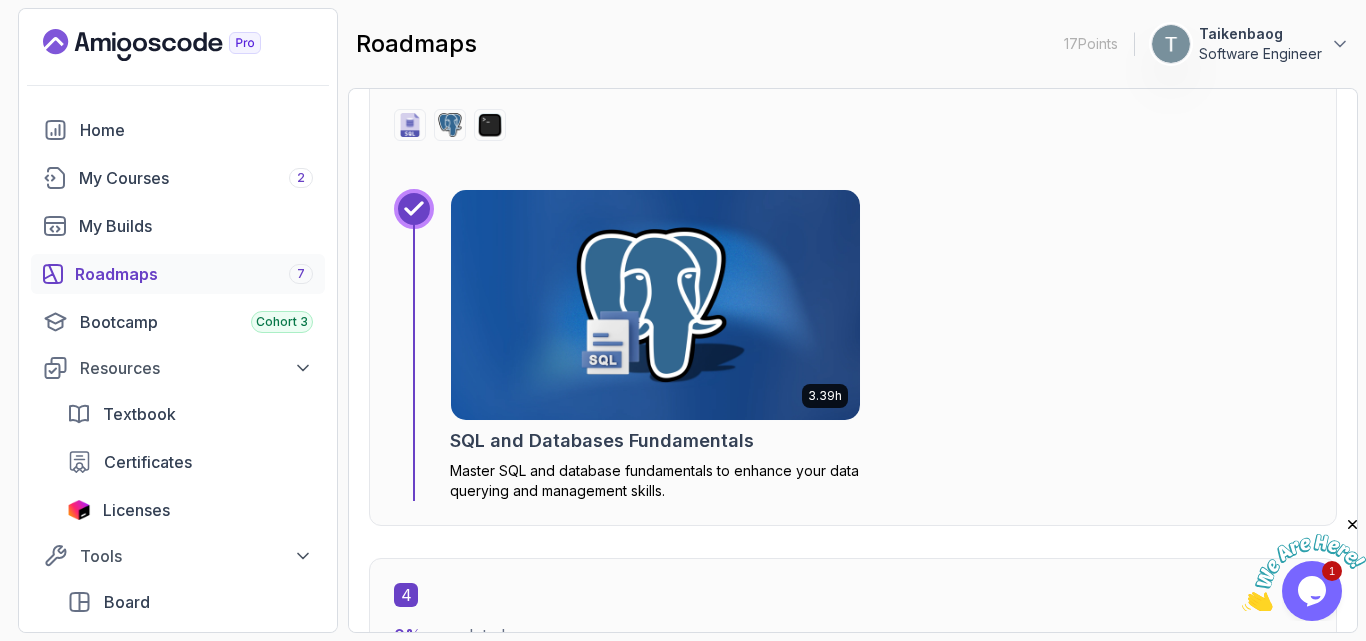 click at bounding box center (655, 305) 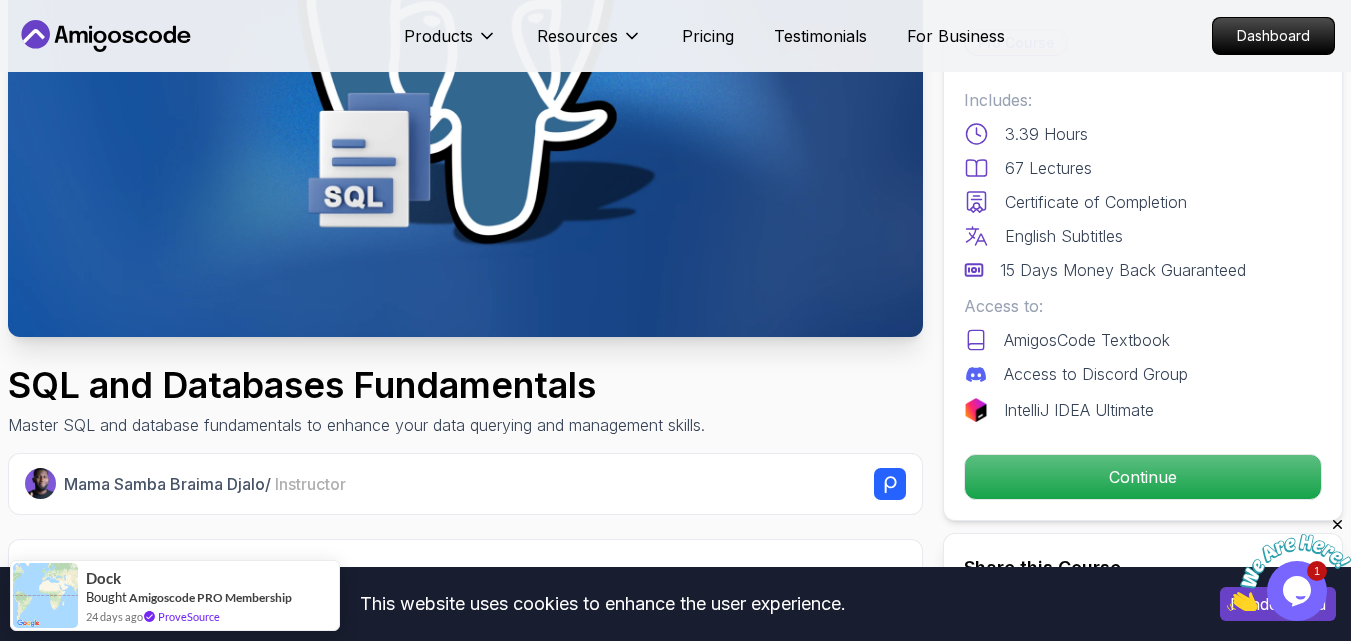 scroll, scrollTop: 301, scrollLeft: 0, axis: vertical 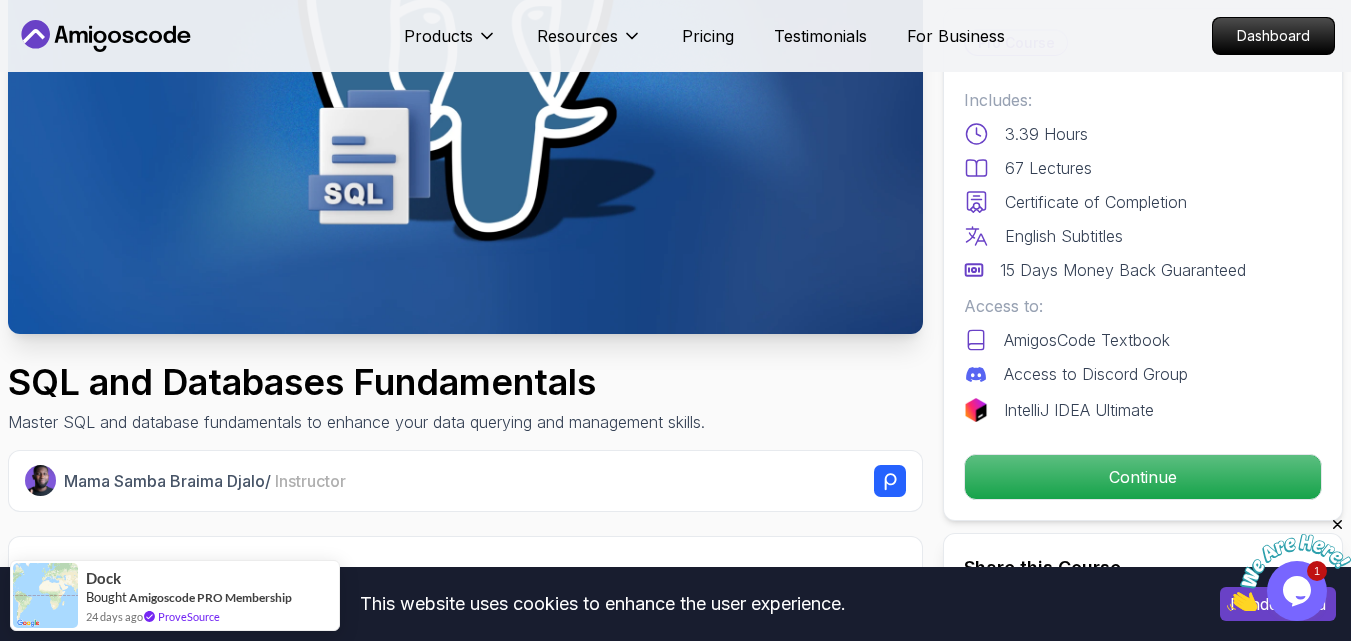 click on "This website uses cookies to enhance the user experience. I understand Products Resources Pricing Testimonials For Business Dashboard Products Resources Pricing Testimonials For Business Dashboard SQL and Databases Fundamentals Master SQL and database fundamentals to enhance your data querying and management skills. [FIRST] [LAST]  /   Instructor Pro Course Includes: 3.39 Hours 67 Lectures Certificate of Completion English Subtitles 15 Days Money Back Guaranteed Access to: AmigosCode Textbook Access to Discord Group IntelliJ IDEA Ultimate Continue Share this Course or Copy link Got a Team of 5 or More? With one subscription, give your entire team access to all courses and features. Check our Business Plan Mama Samba Braima Djalo  /   Instructor What you will learn sql postgres terminal Database Creation and Table Design - Learn how to create databases and design tables for efficient data storage. Managing Dates and Timestamps - Learn to manage and manipulate date and timestamp data effectively." at bounding box center (675, 3170) 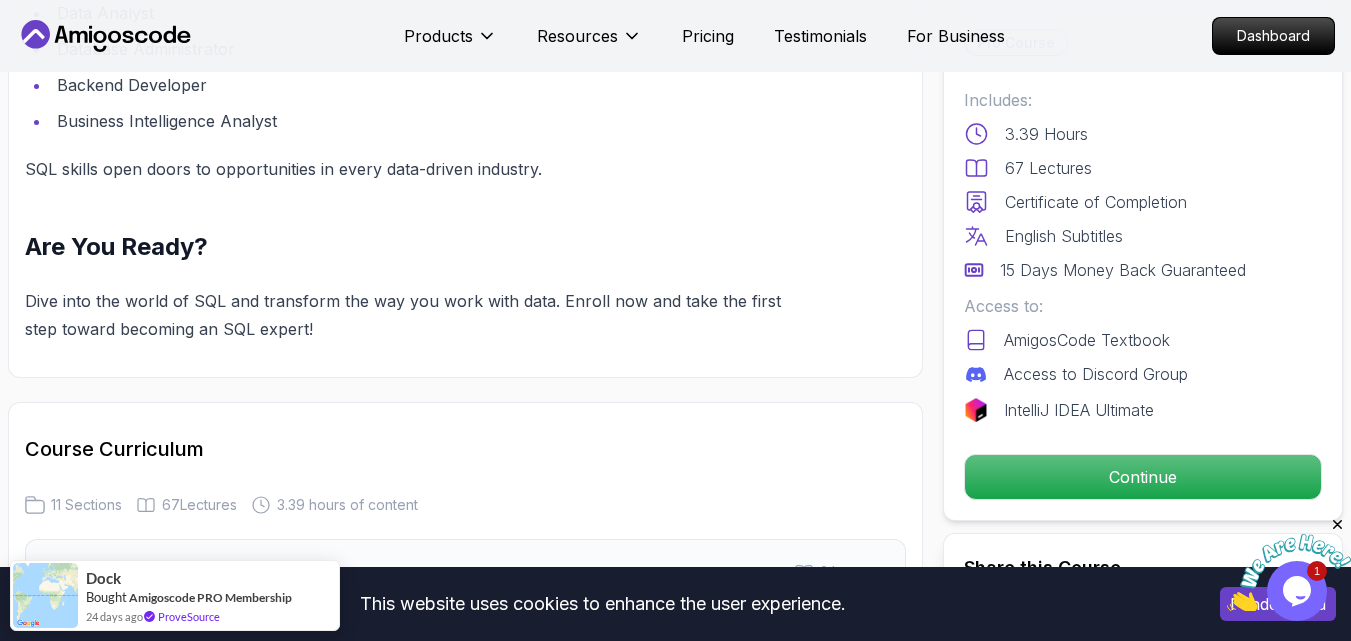 scroll, scrollTop: 2329, scrollLeft: 0, axis: vertical 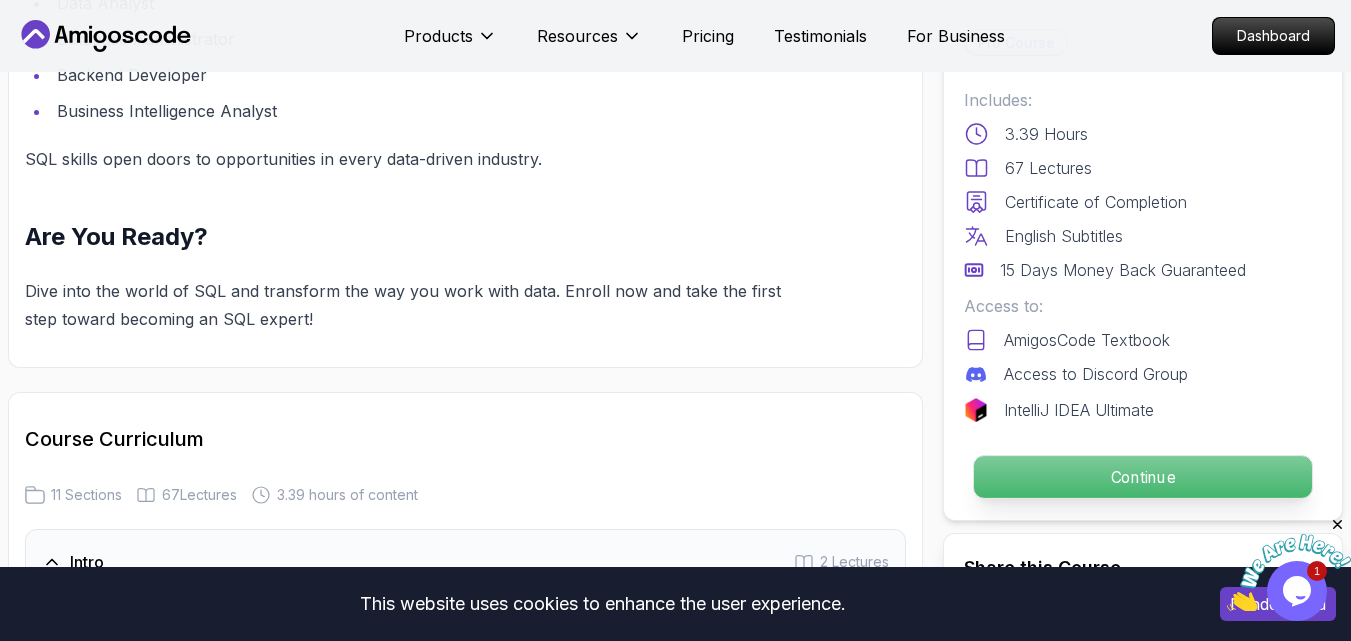 click on "Continue" at bounding box center (1143, 477) 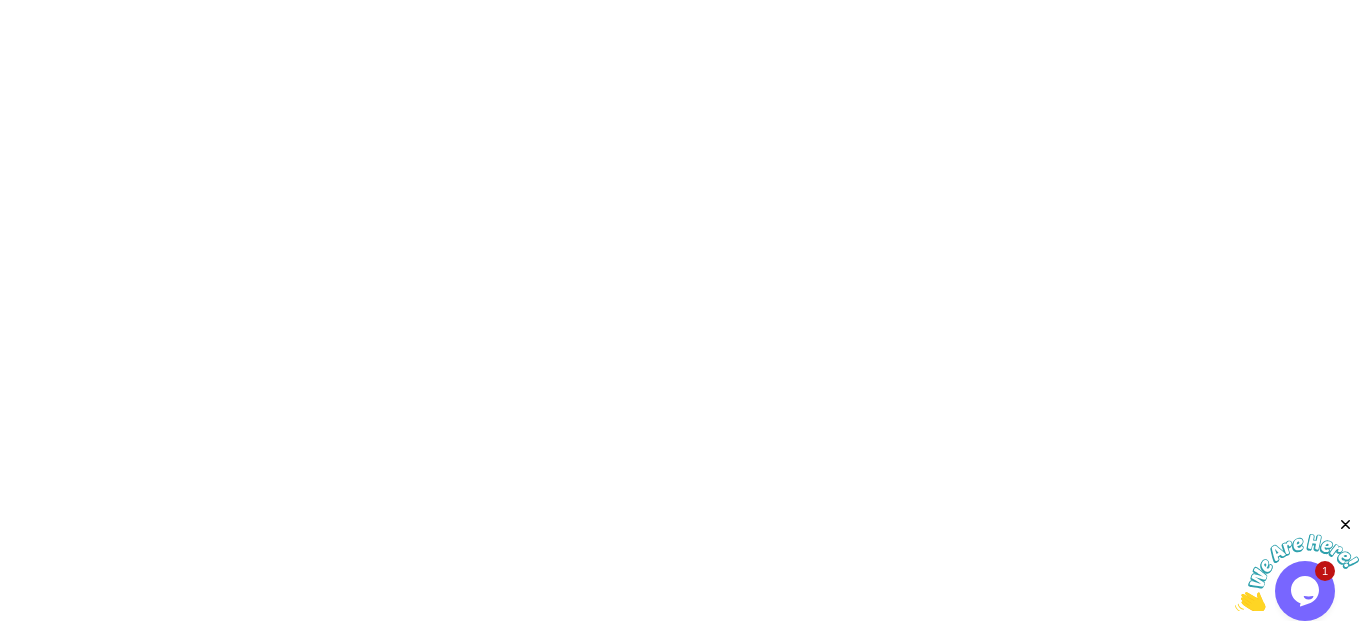 scroll, scrollTop: 0, scrollLeft: 0, axis: both 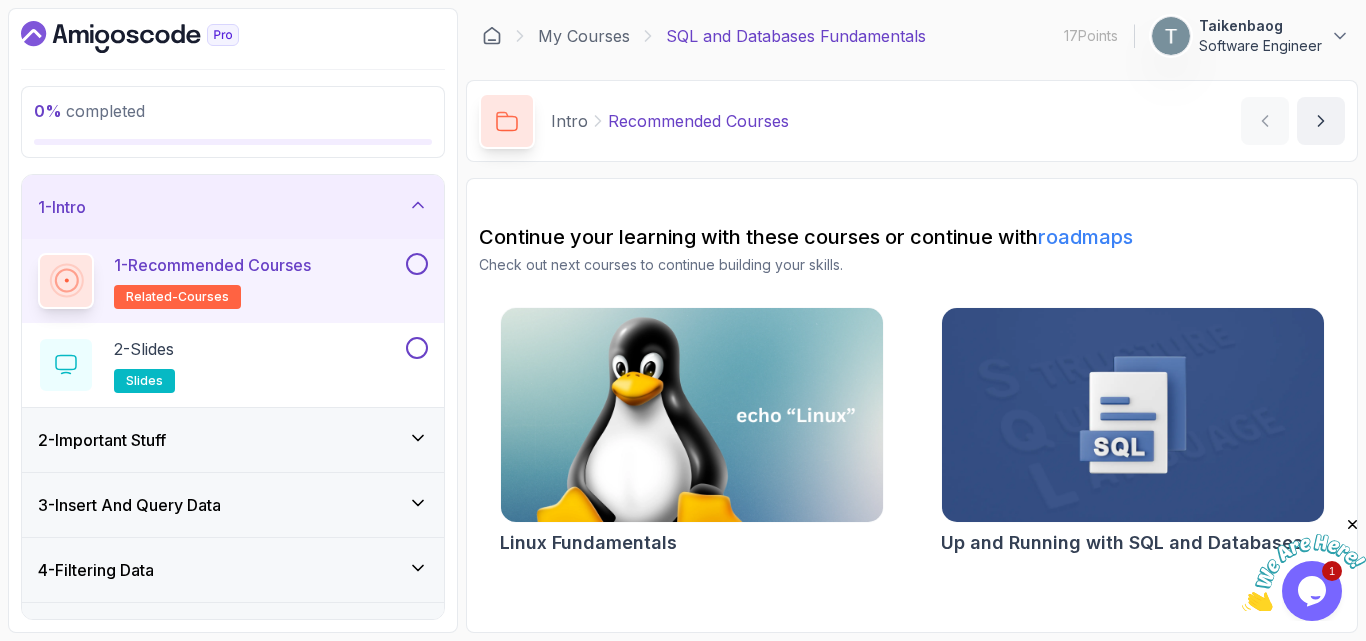 click at bounding box center [417, 264] 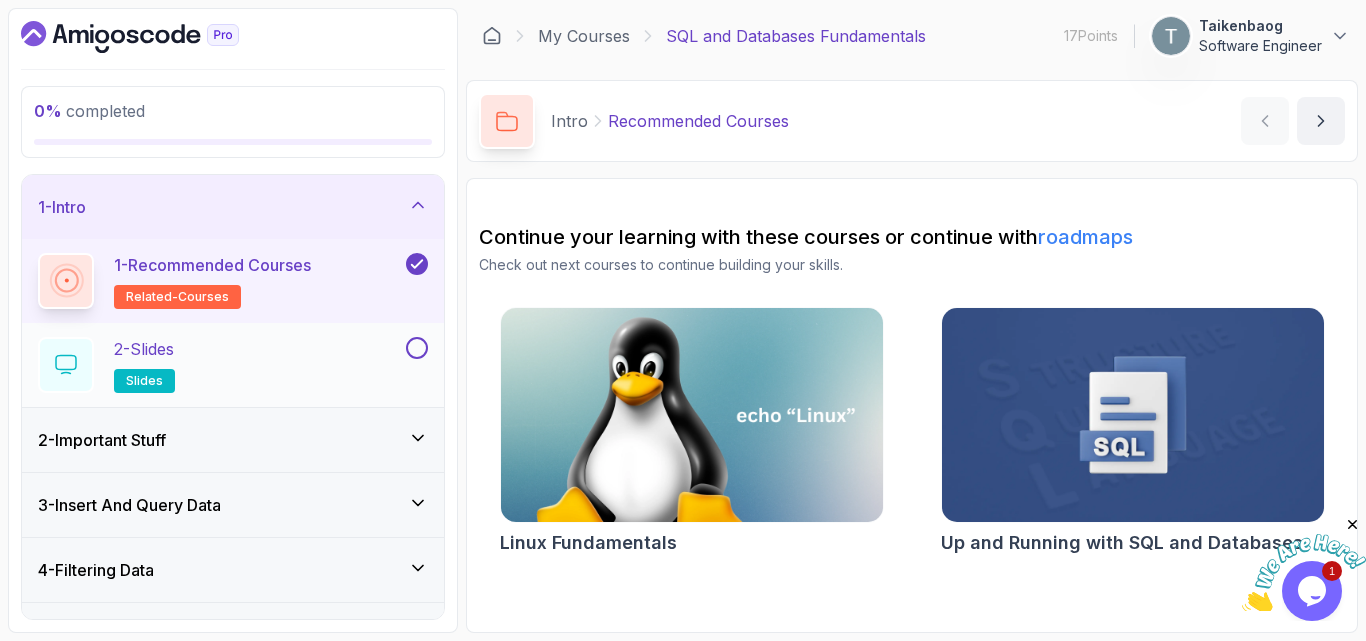 click at bounding box center [417, 348] 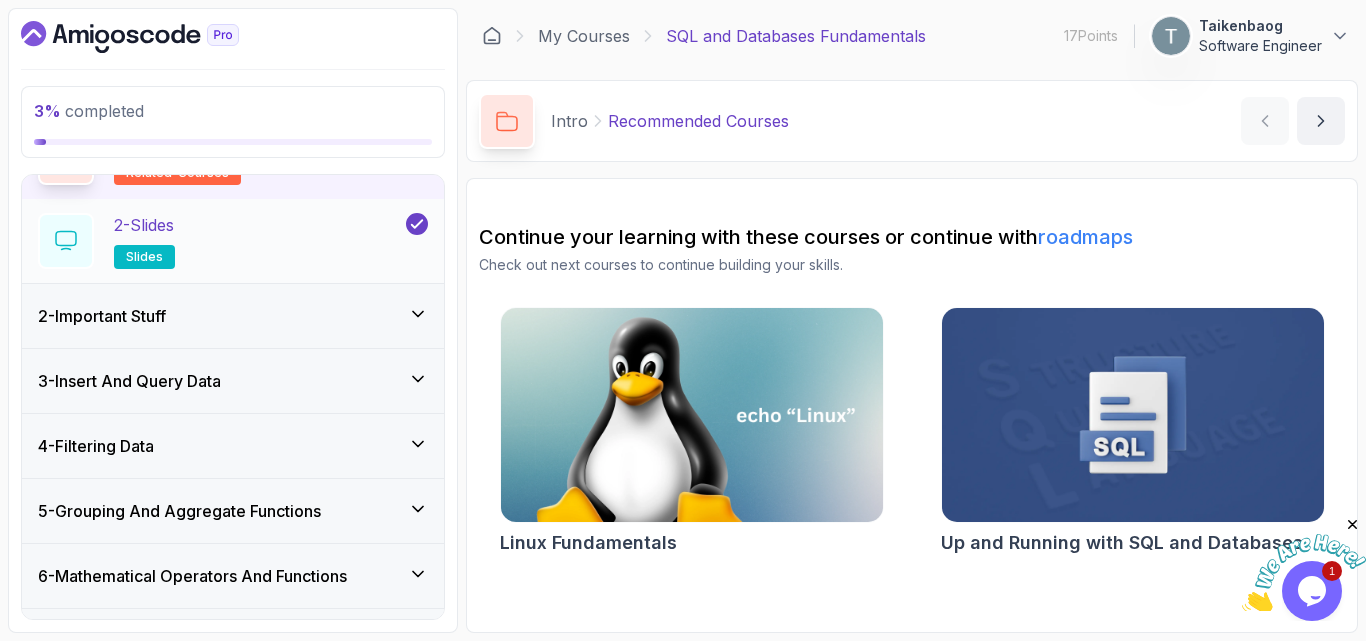 scroll, scrollTop: 126, scrollLeft: 0, axis: vertical 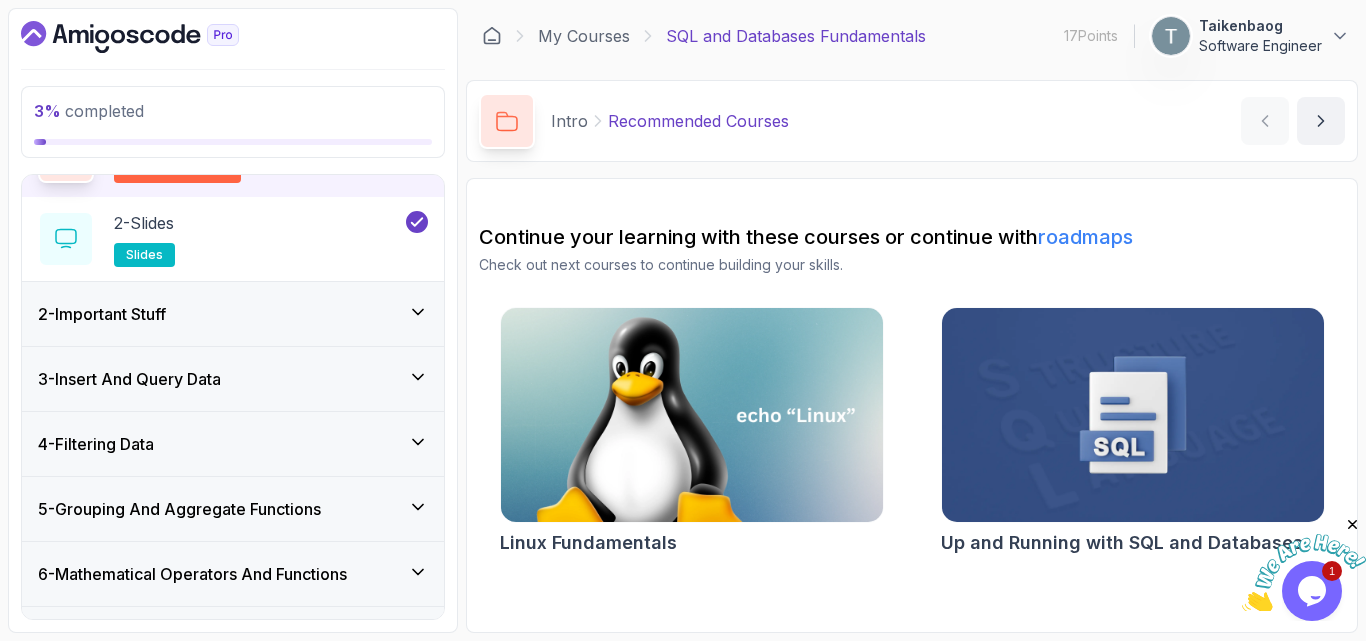 click 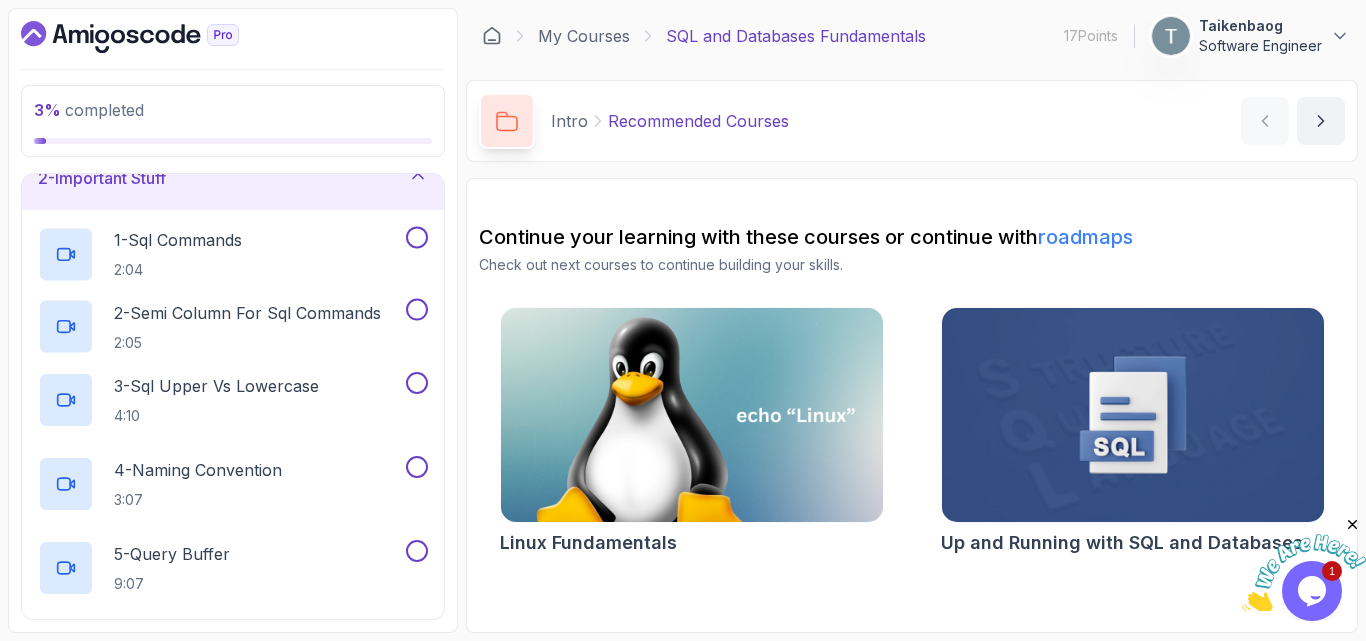 scroll, scrollTop: 84, scrollLeft: 0, axis: vertical 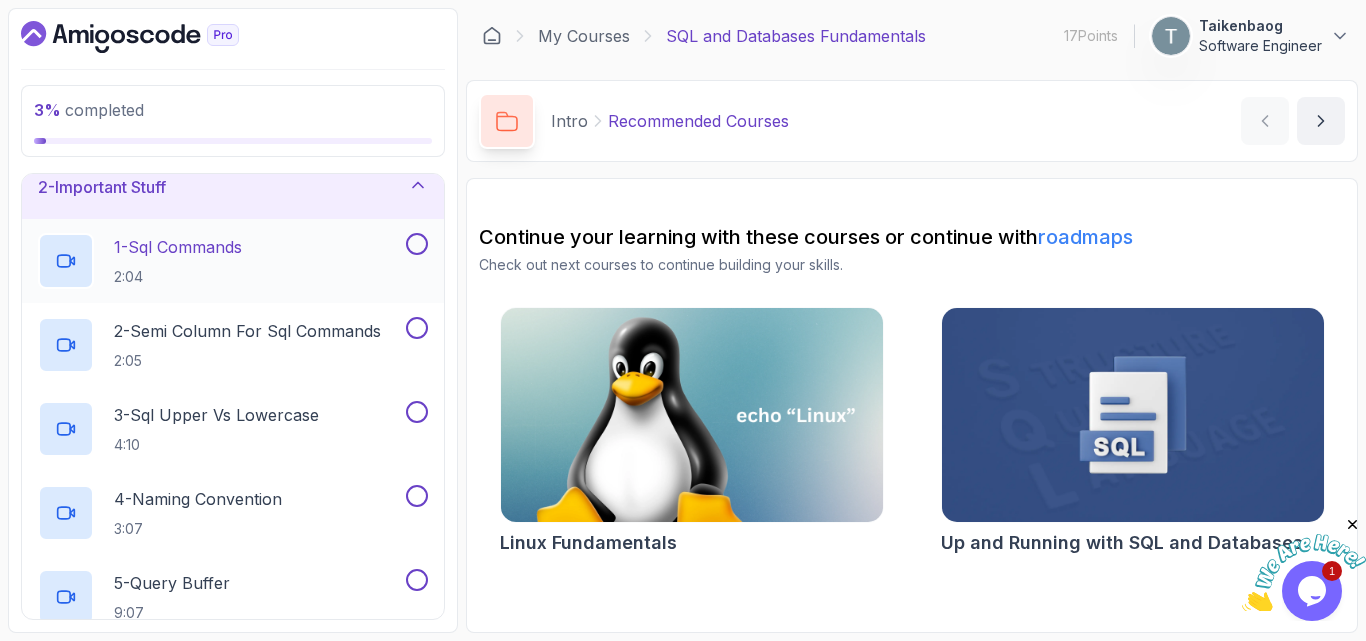 click at bounding box center [417, 244] 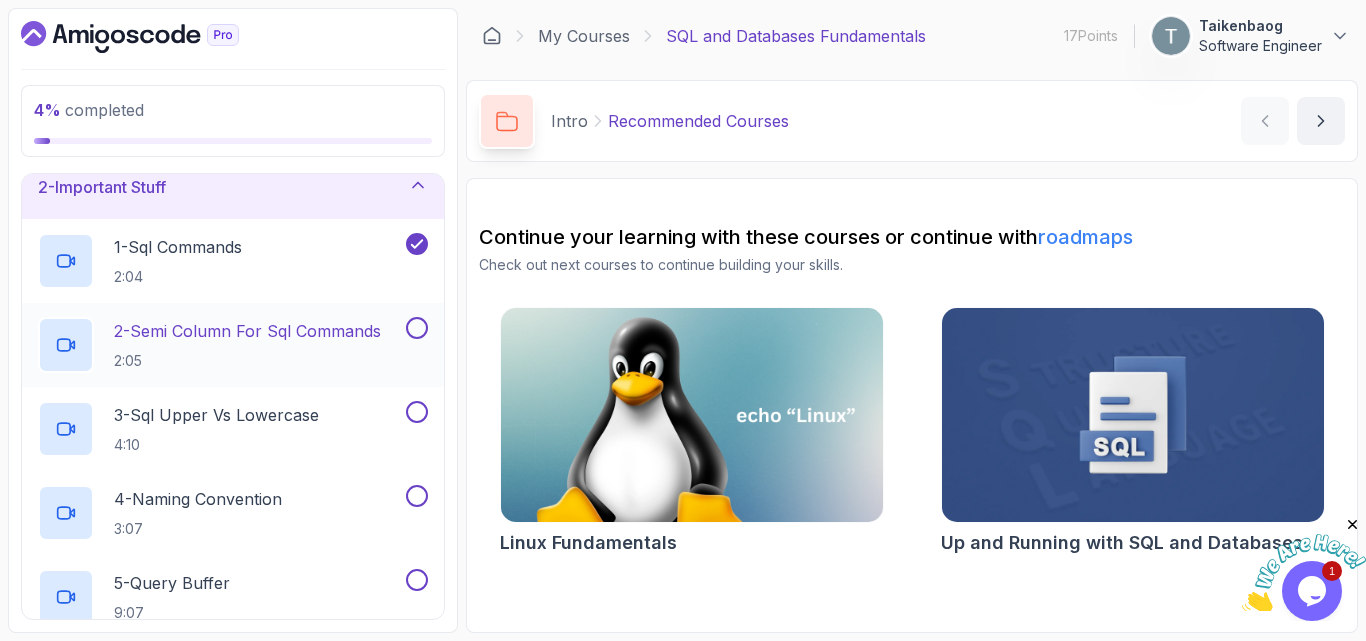 click at bounding box center [417, 328] 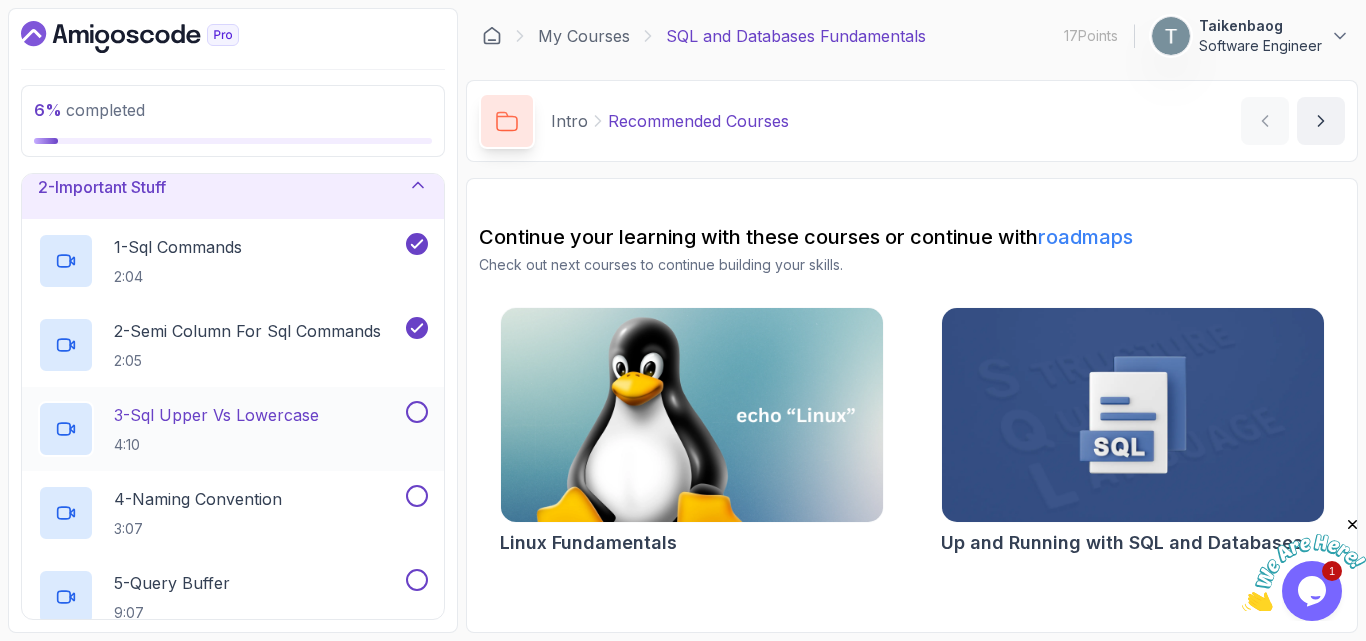 click at bounding box center [417, 412] 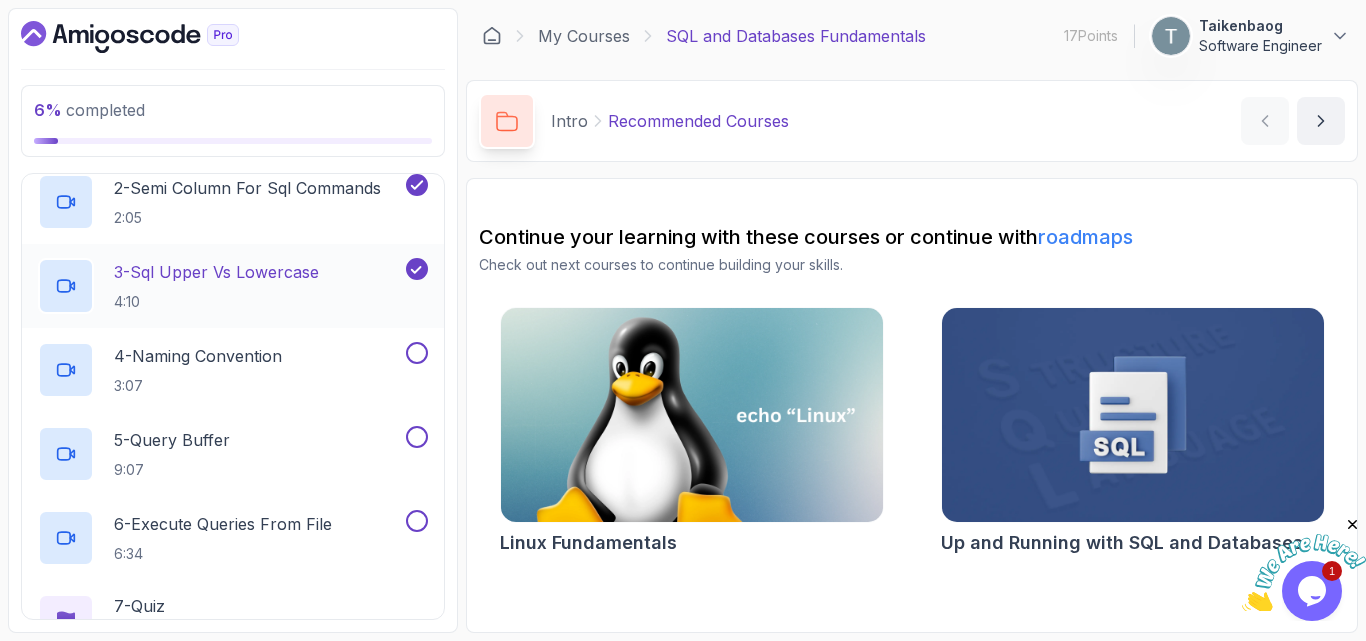 scroll, scrollTop: 228, scrollLeft: 0, axis: vertical 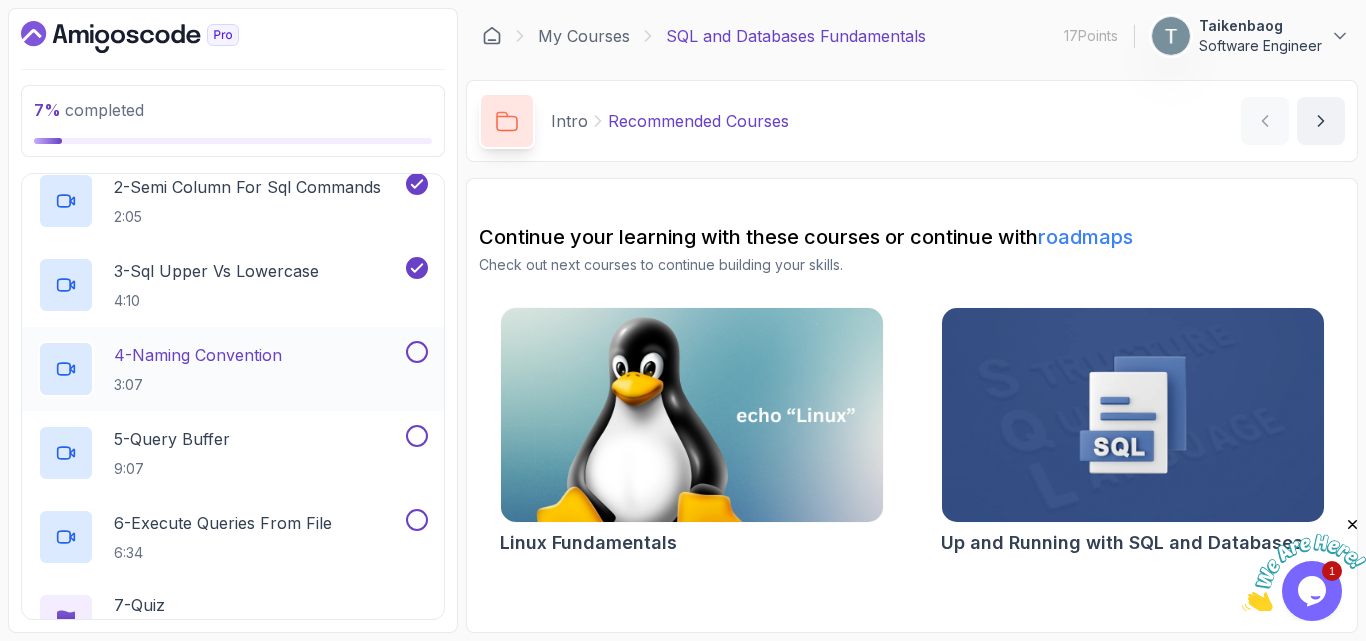 click on "4  -  Naming Convention 3:07" at bounding box center [233, 369] 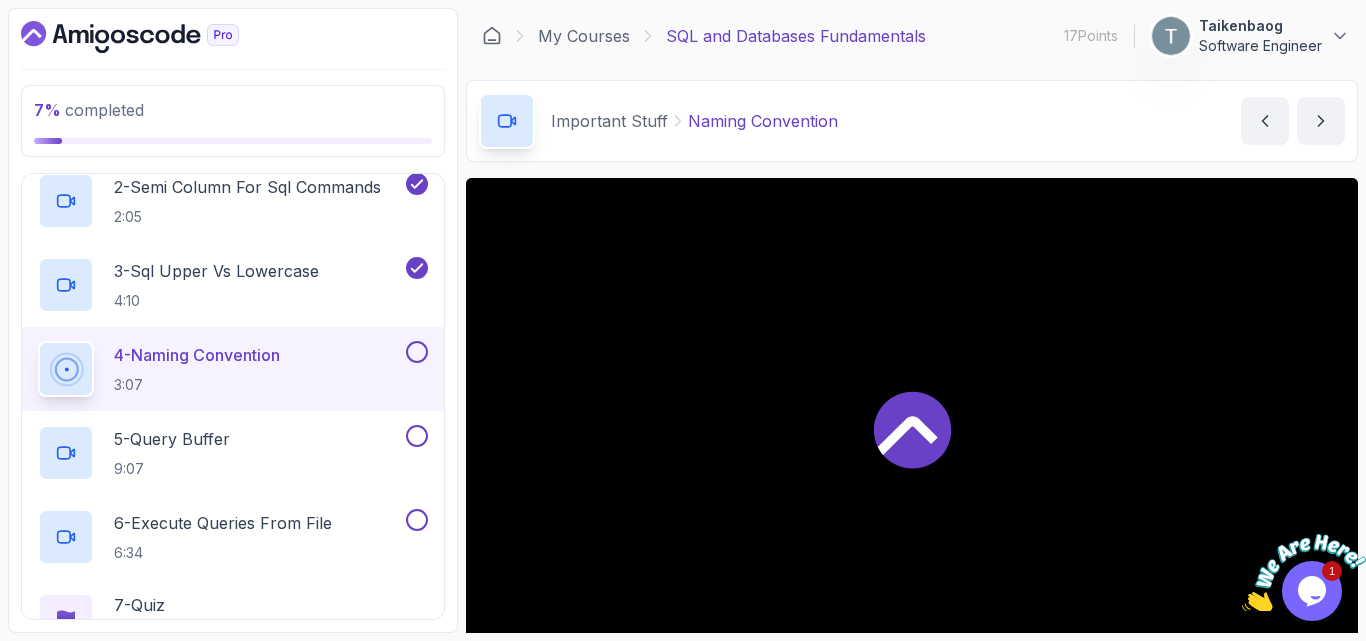 click at bounding box center [417, 352] 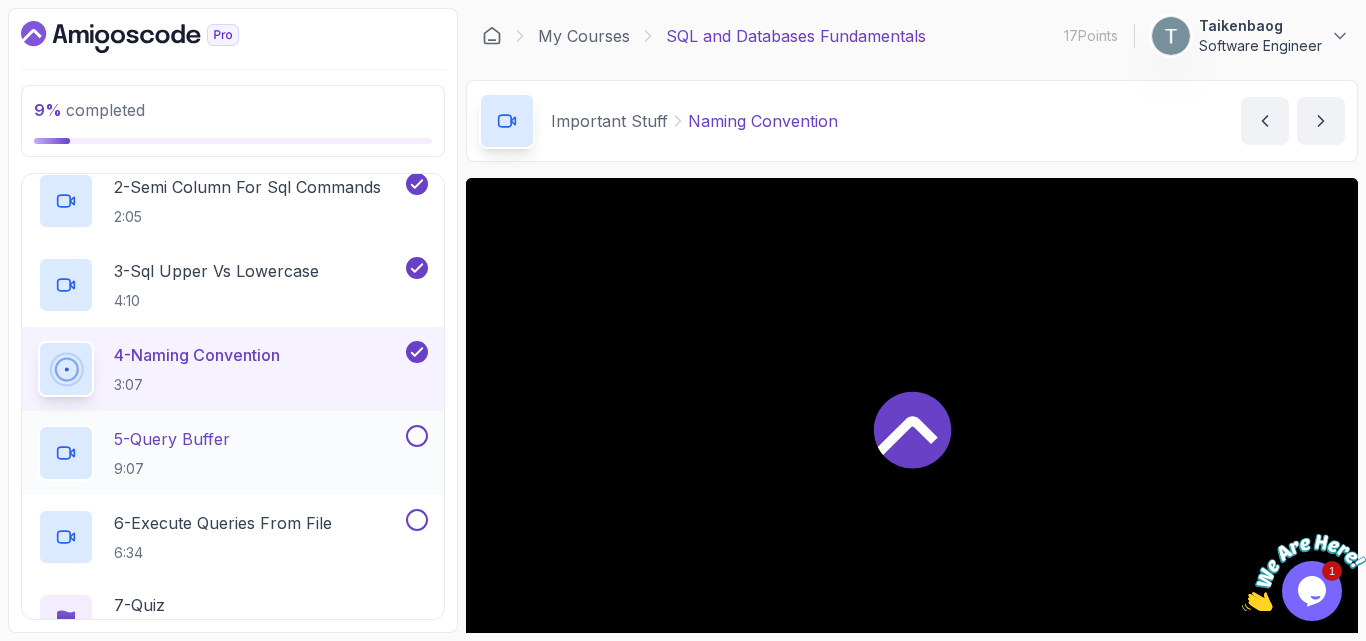 click at bounding box center (417, 436) 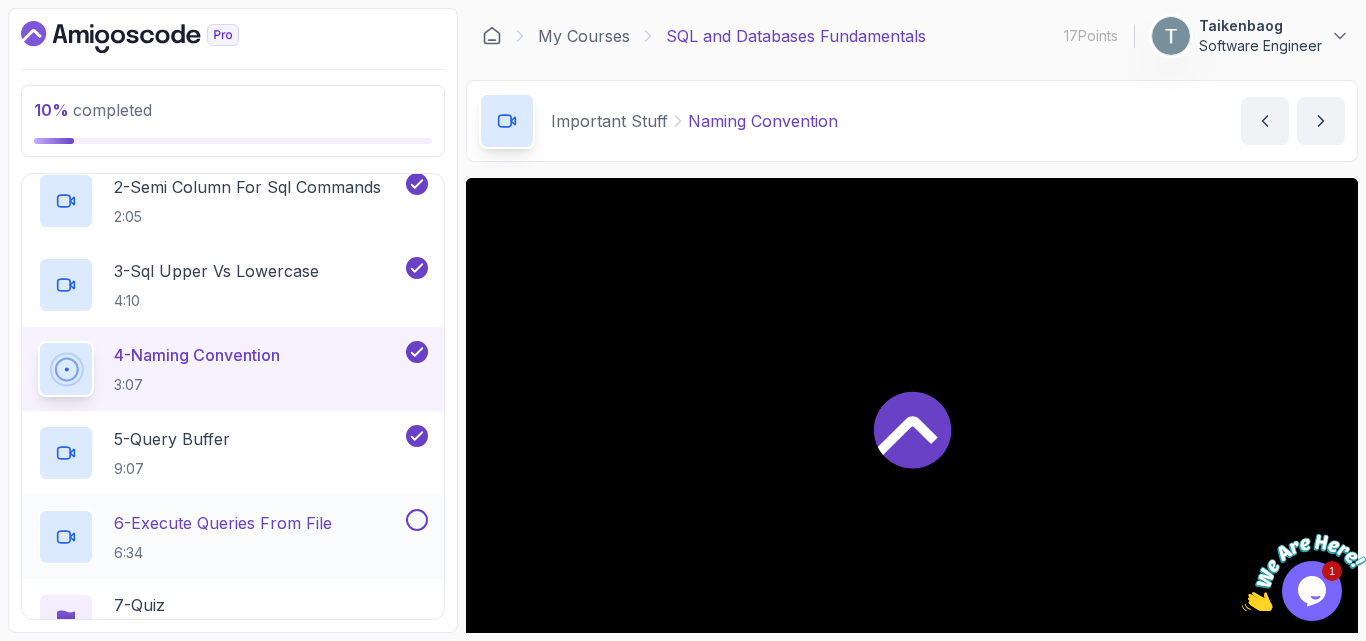 click at bounding box center [417, 520] 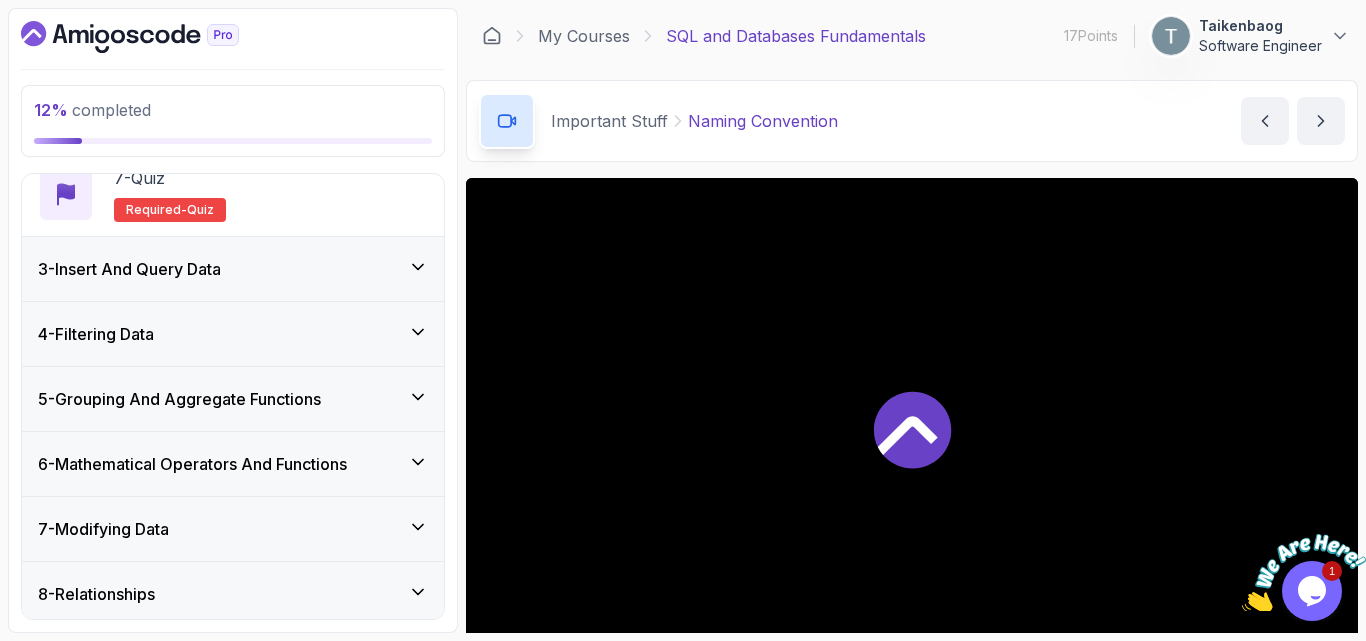 scroll, scrollTop: 657, scrollLeft: 0, axis: vertical 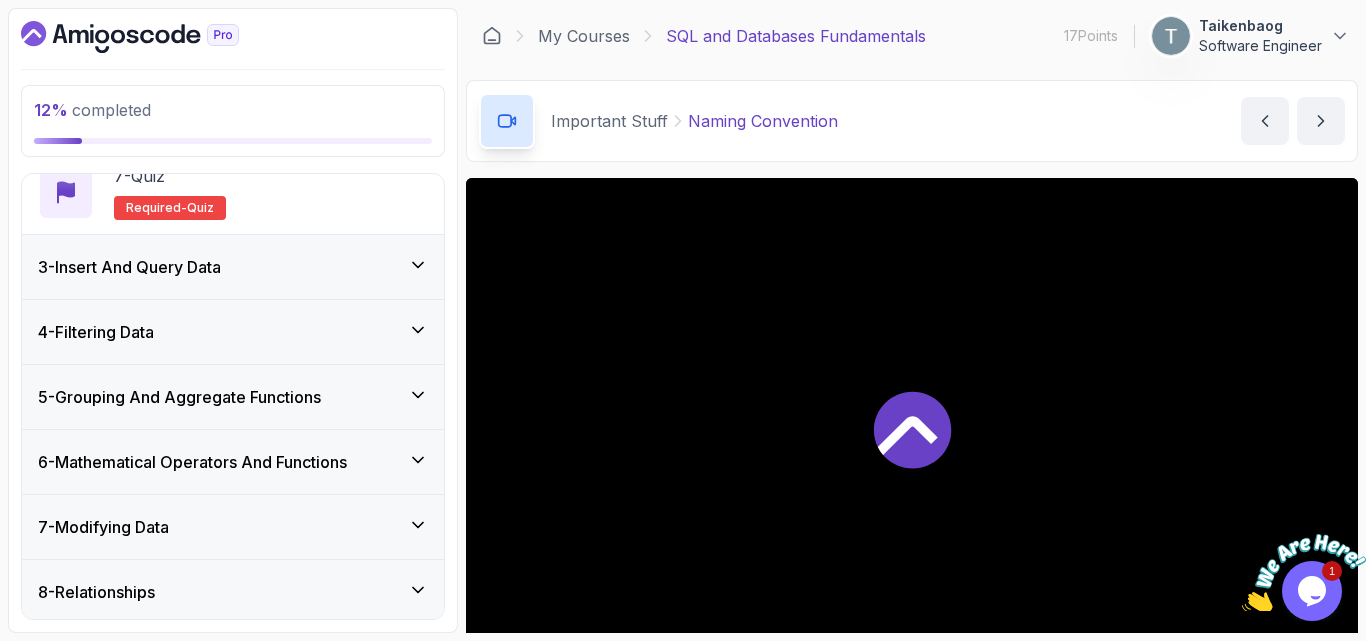 click on "3  -  Insert And Query Data" at bounding box center (233, 267) 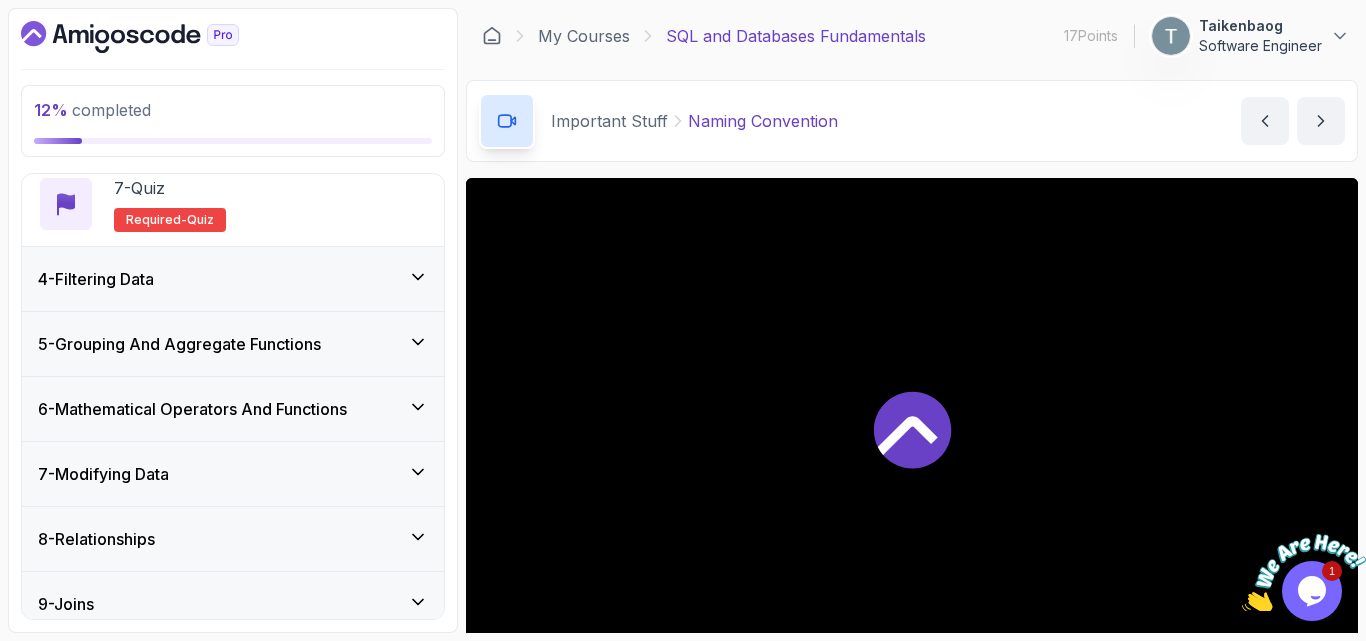 scroll, scrollTop: 709, scrollLeft: 0, axis: vertical 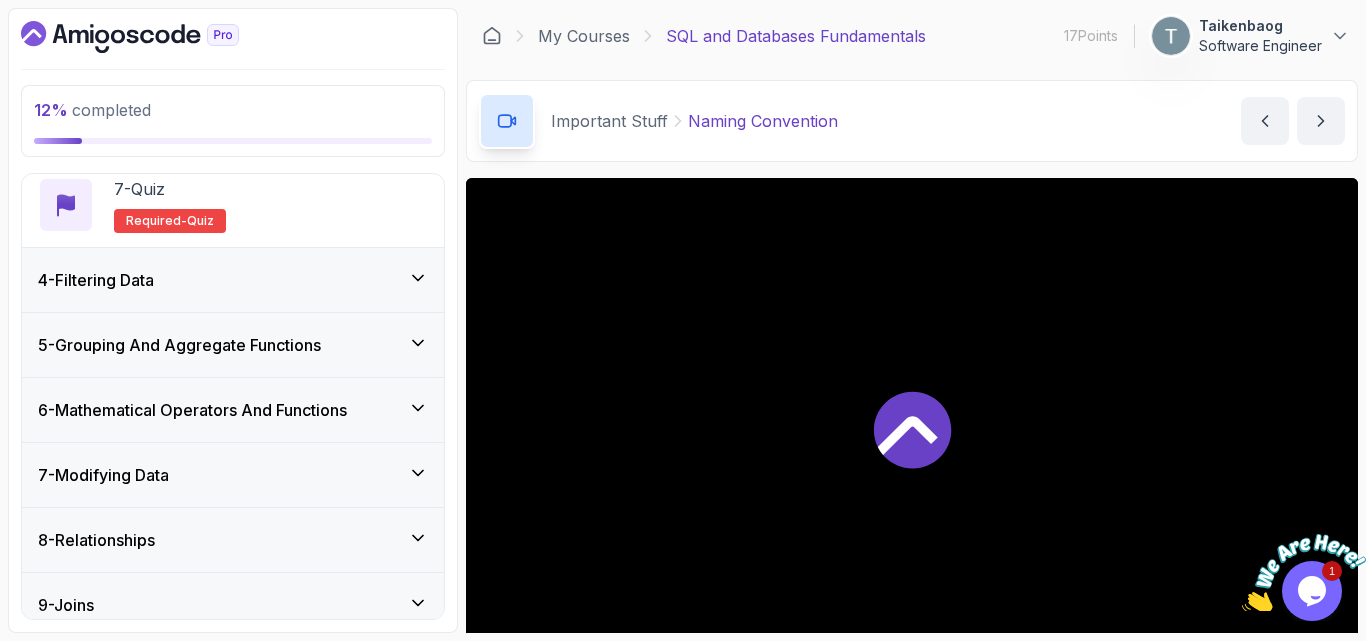 click 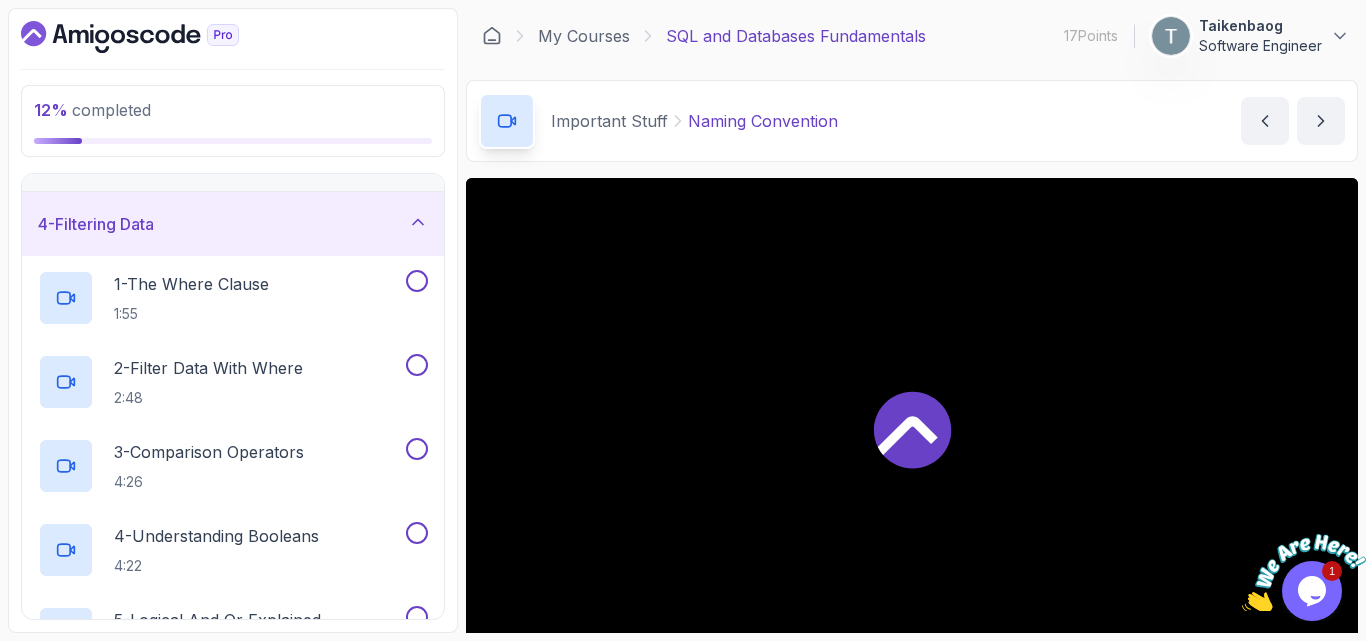scroll, scrollTop: 192, scrollLeft: 0, axis: vertical 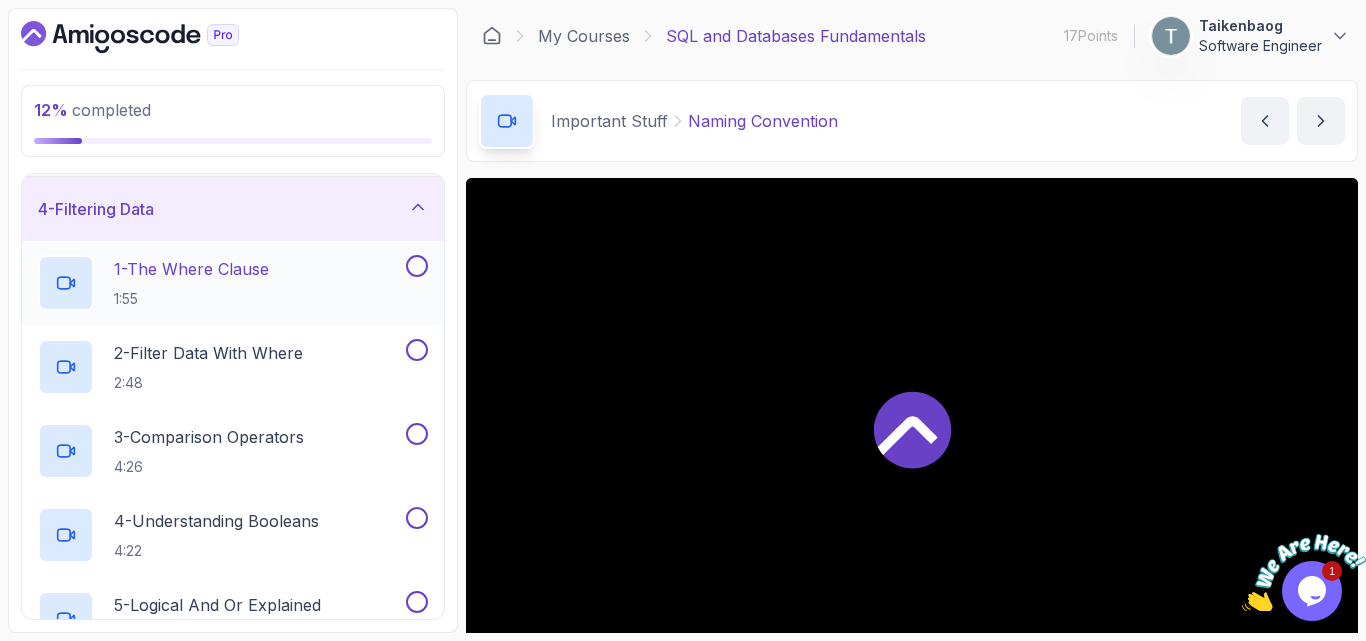 click at bounding box center (417, 266) 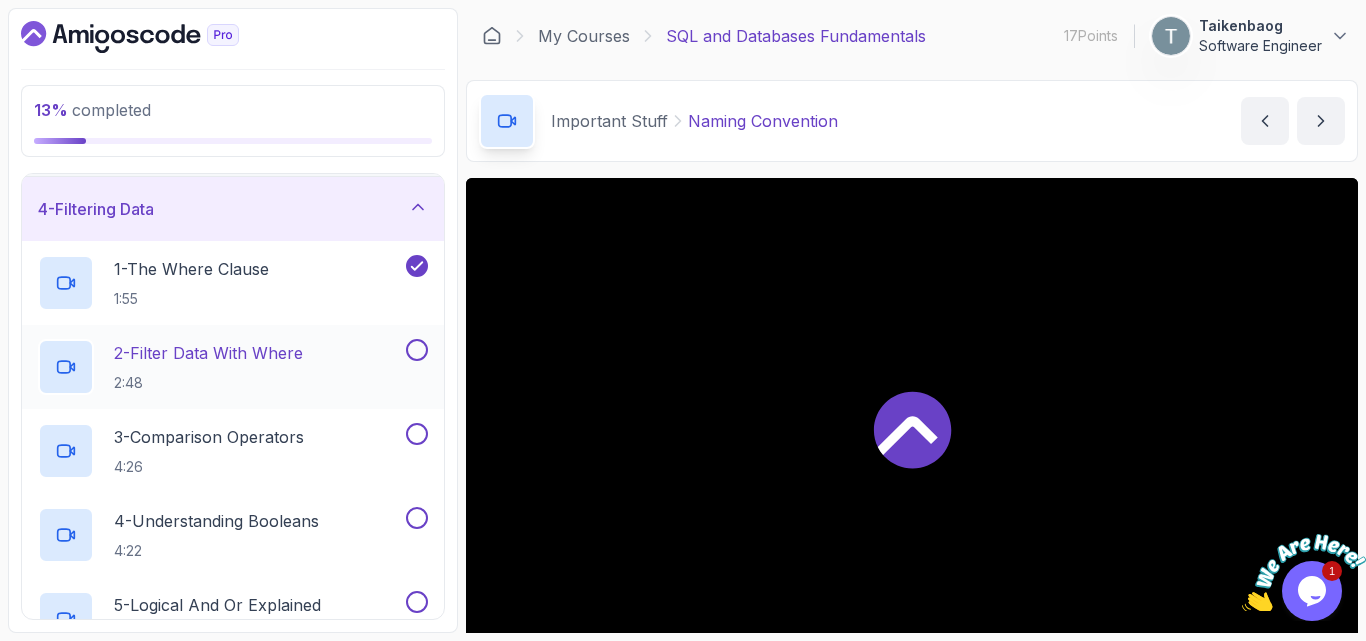 click at bounding box center (417, 350) 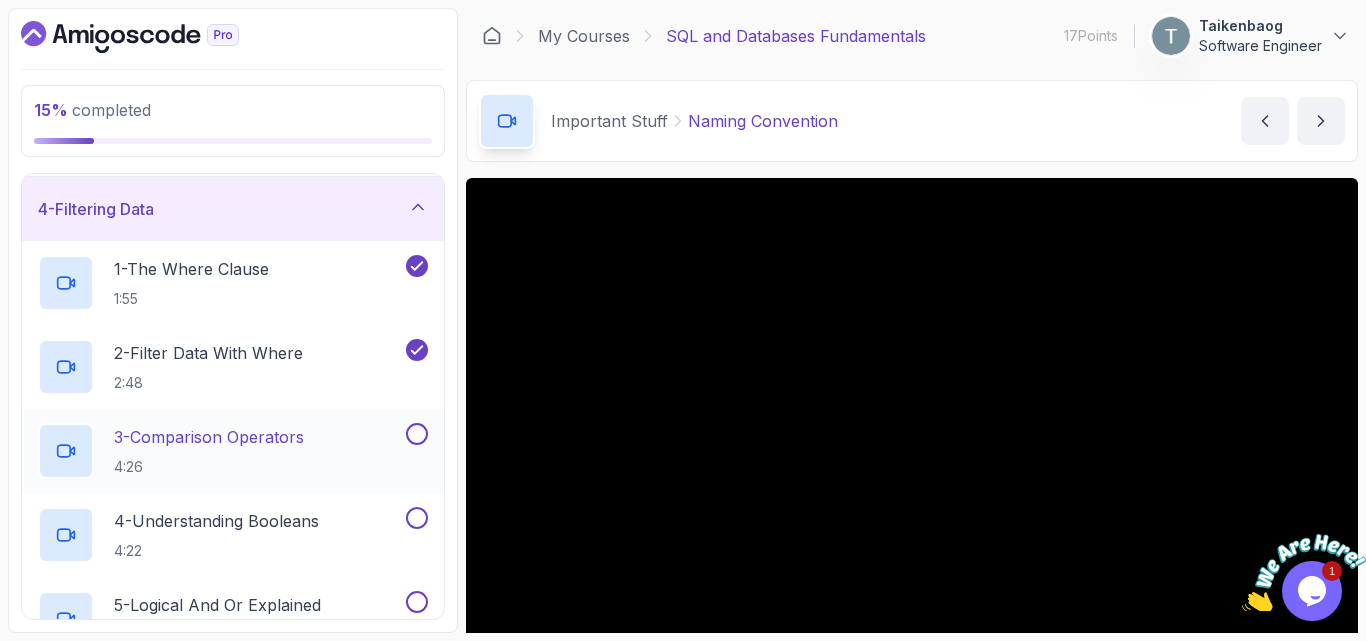click at bounding box center (417, 434) 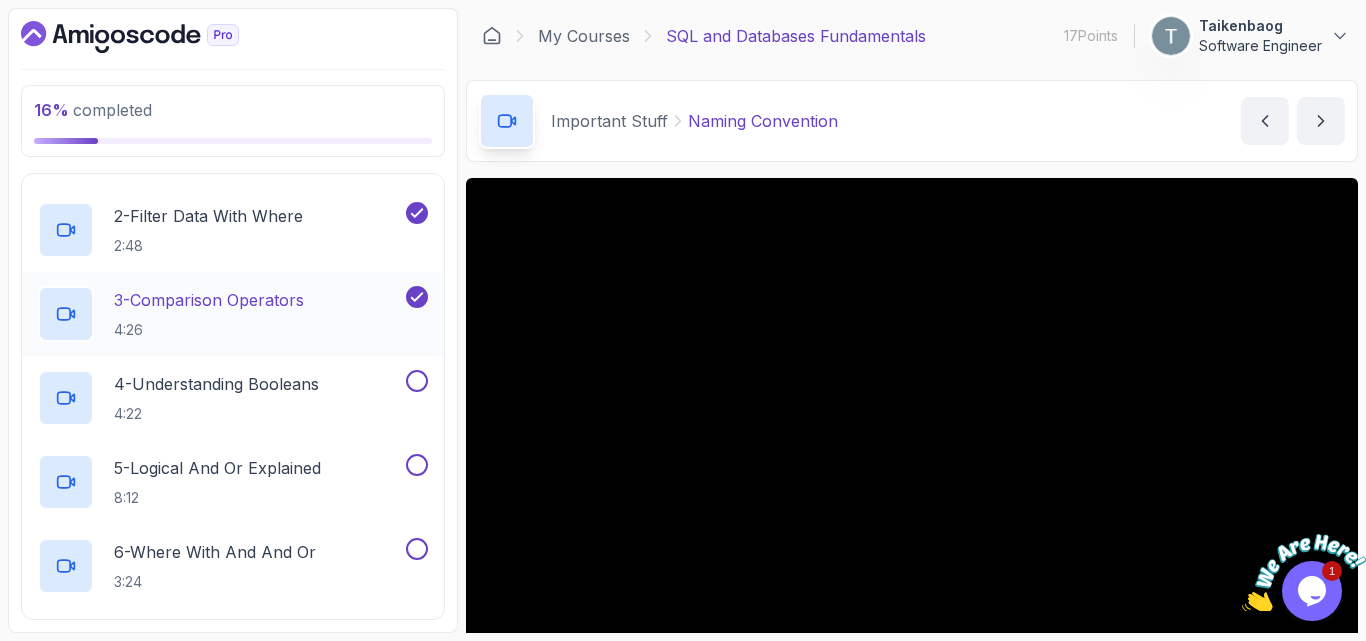 scroll, scrollTop: 339, scrollLeft: 0, axis: vertical 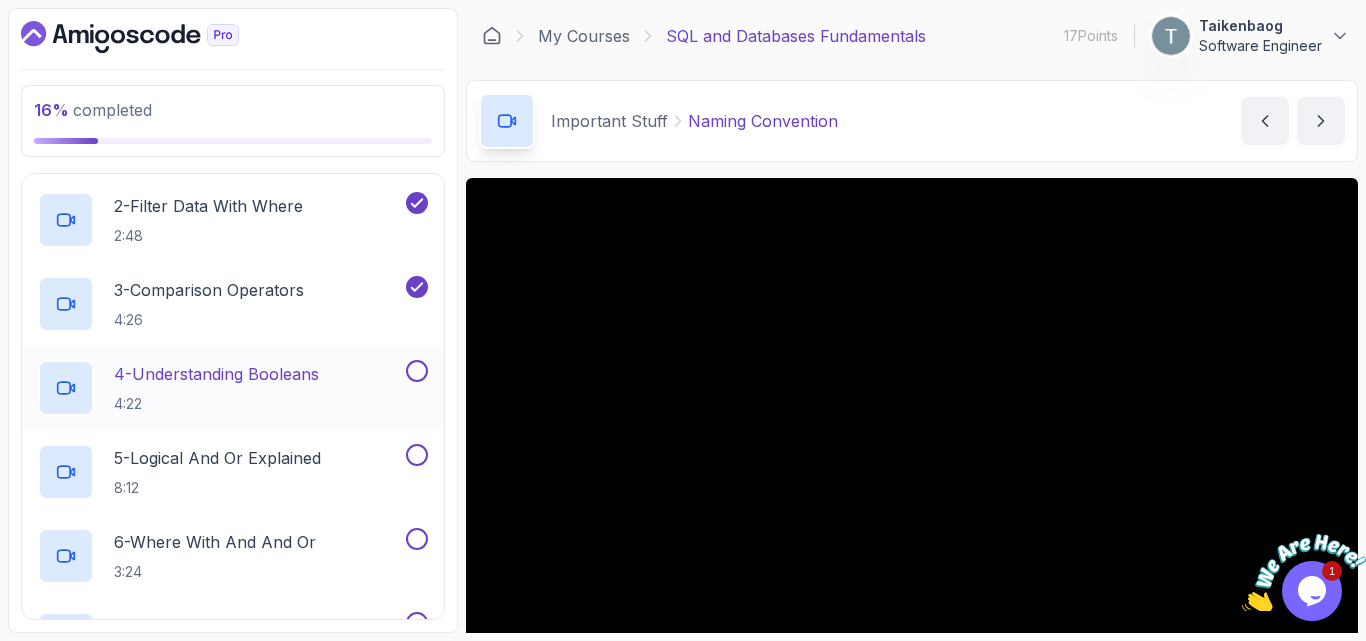 click at bounding box center [417, 371] 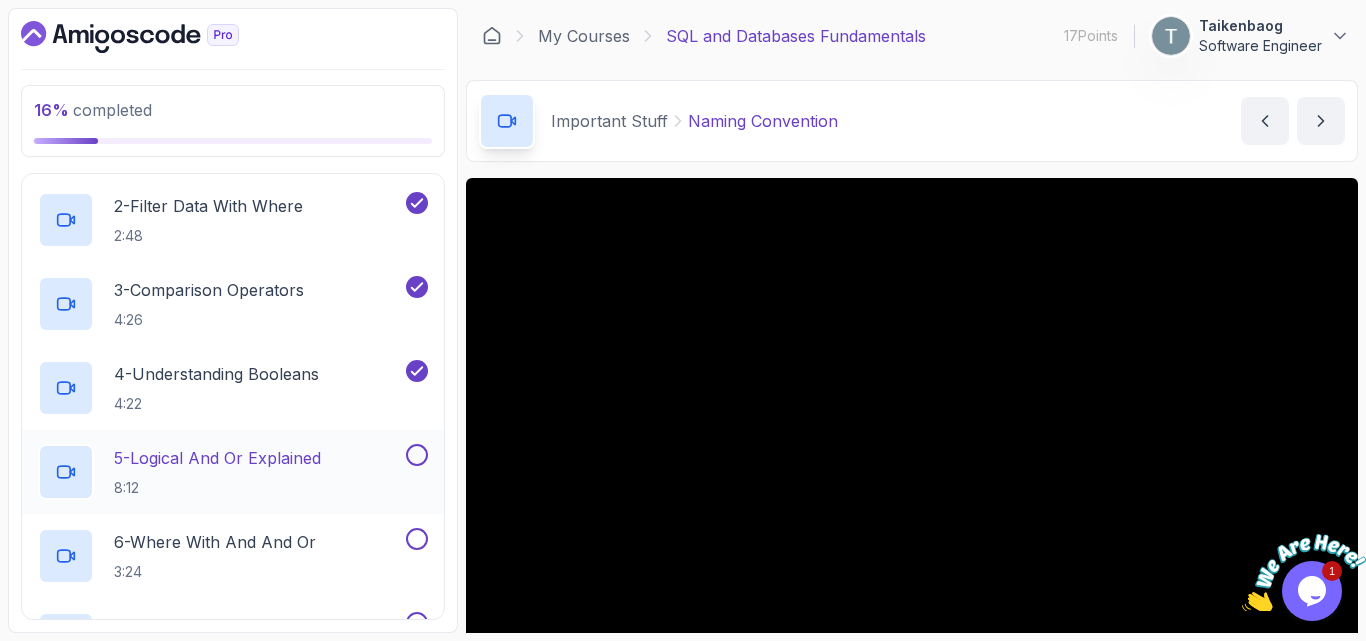 click at bounding box center (417, 455) 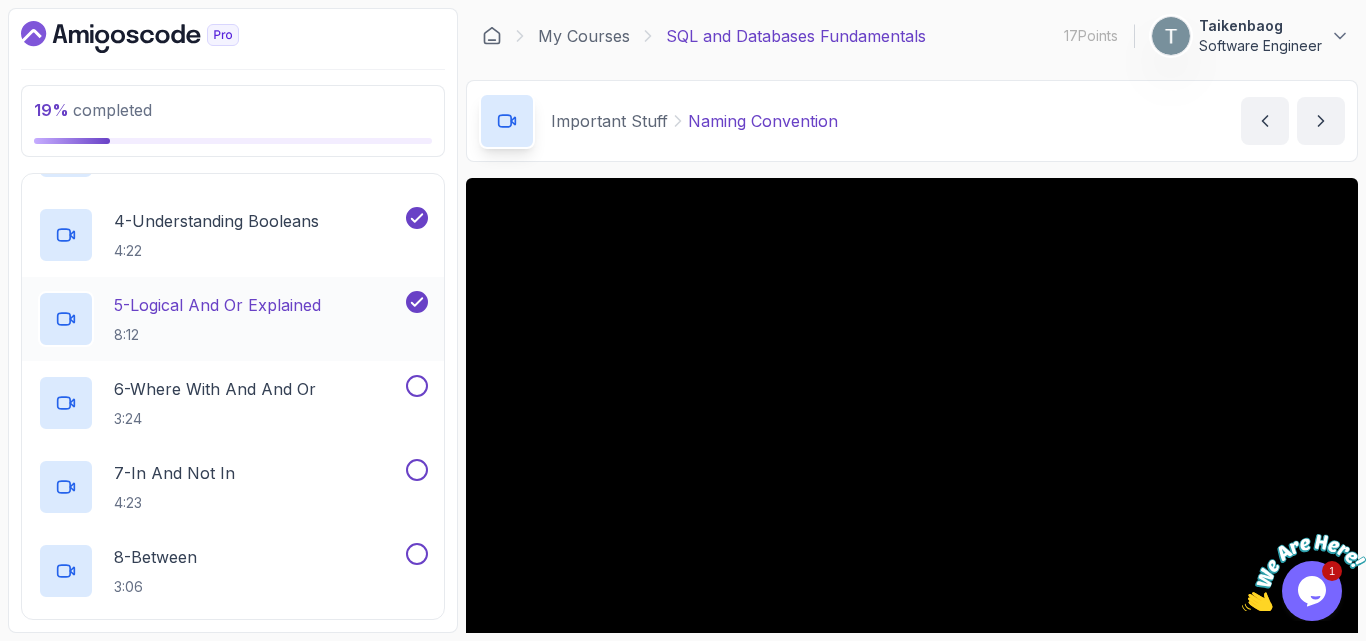scroll, scrollTop: 493, scrollLeft: 0, axis: vertical 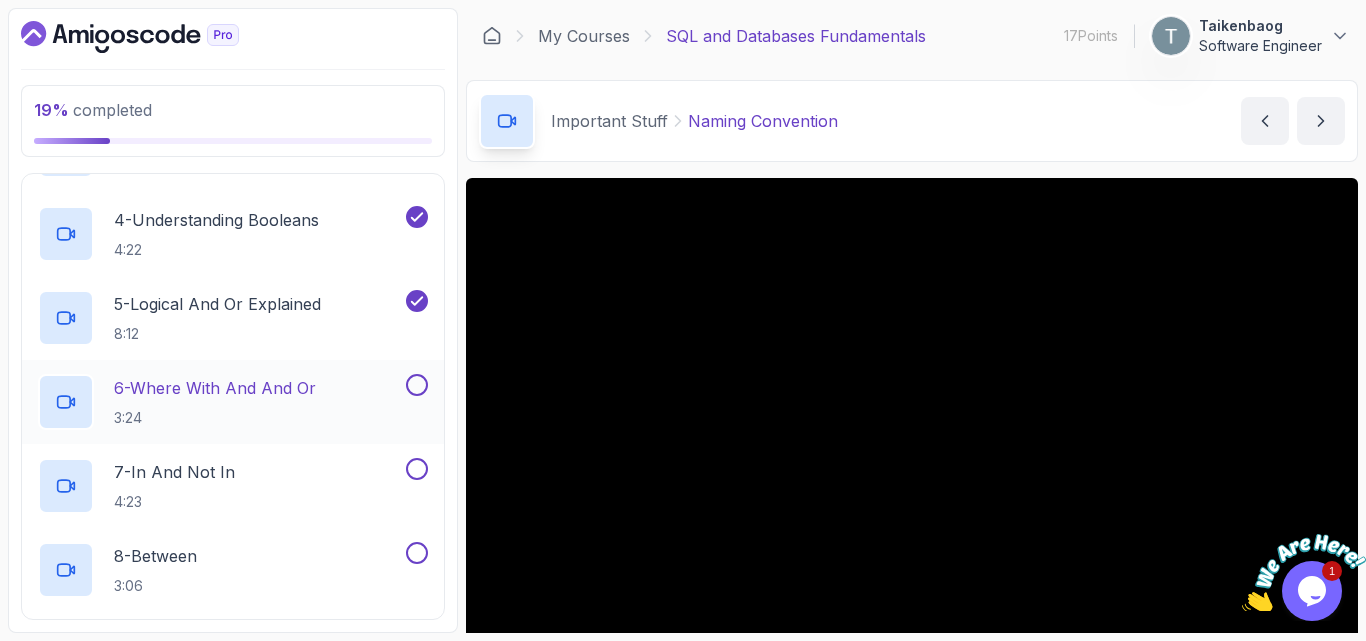 click at bounding box center (417, 385) 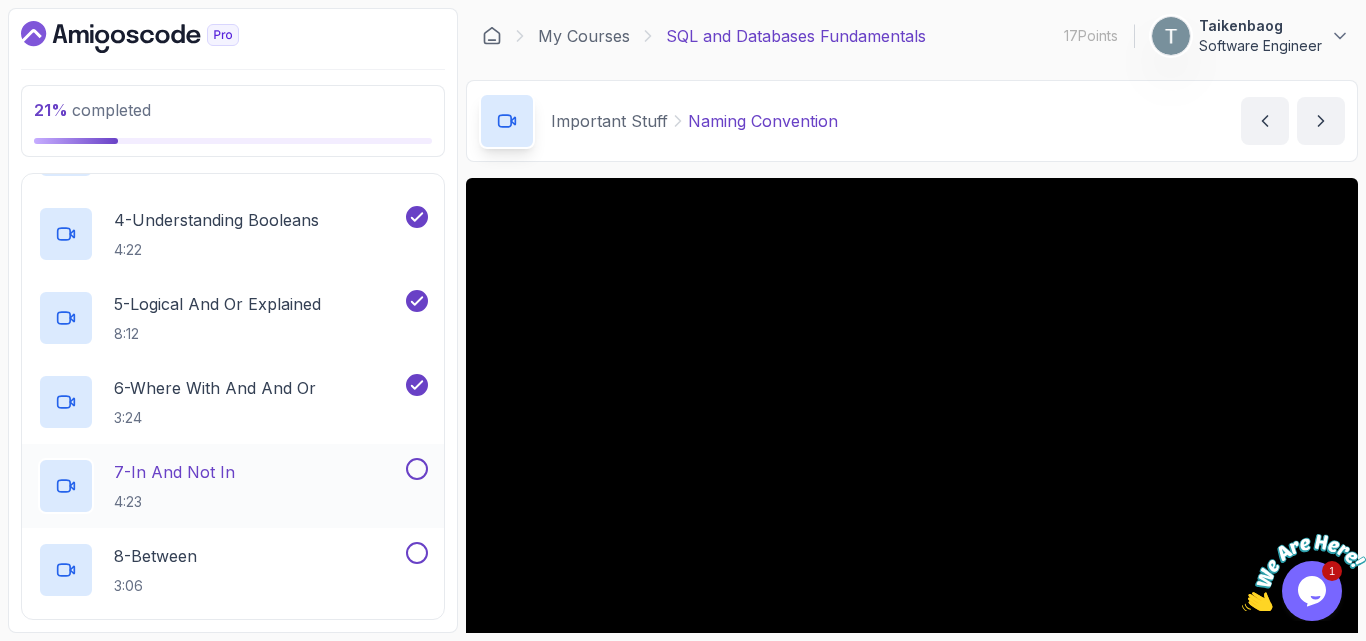 click at bounding box center (417, 469) 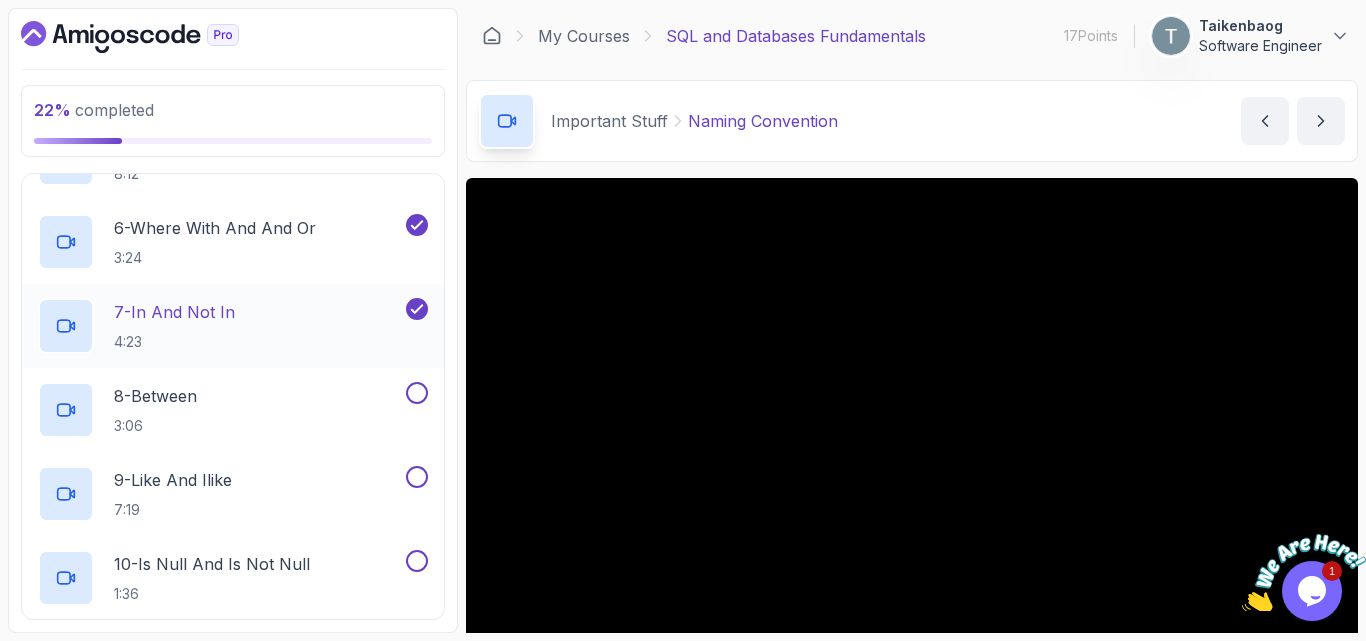 scroll, scrollTop: 654, scrollLeft: 0, axis: vertical 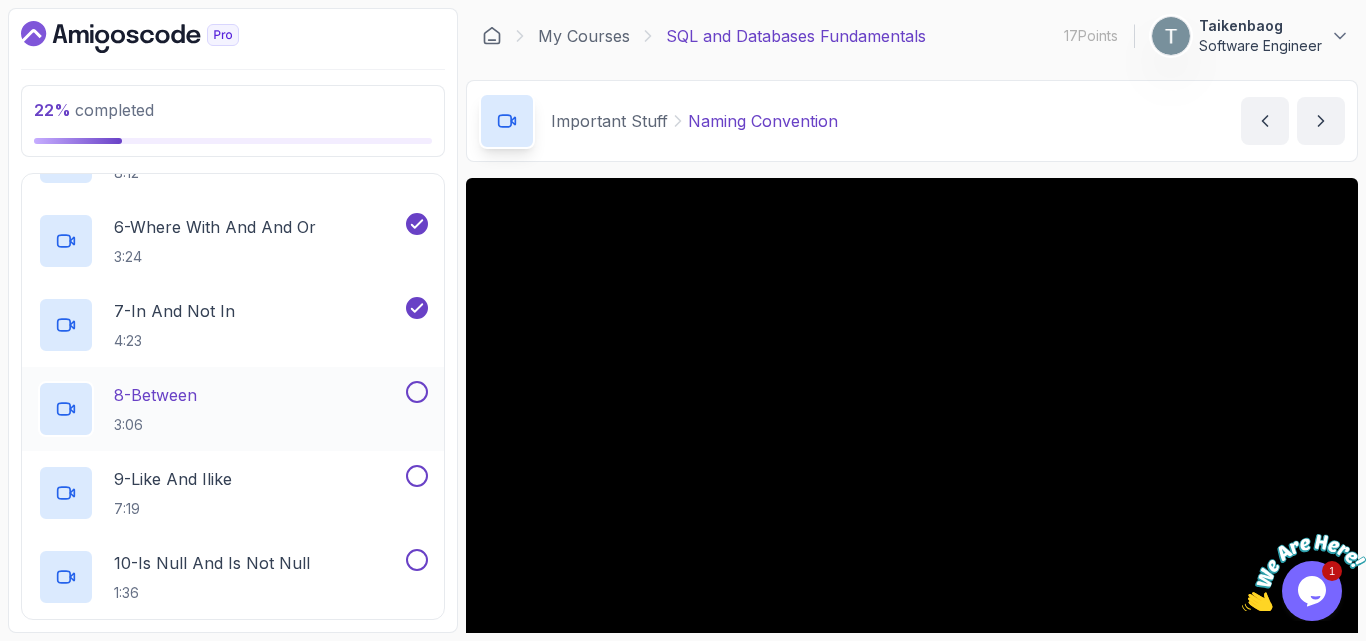click at bounding box center [417, 392] 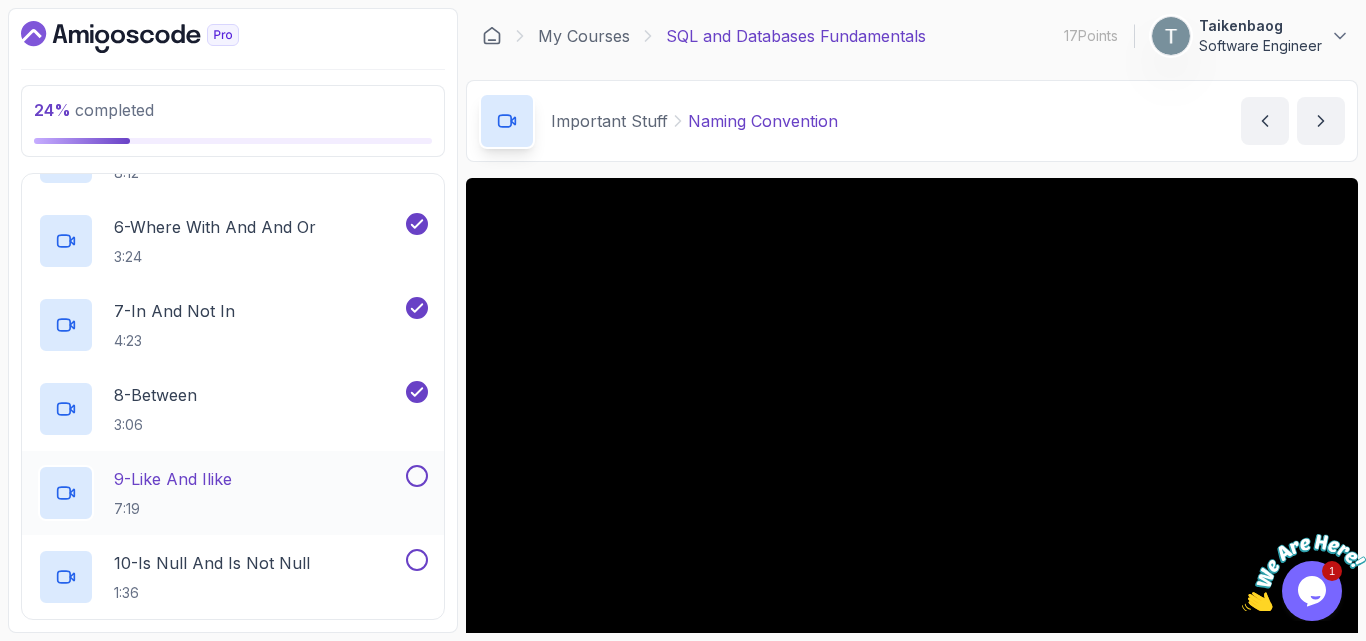 click at bounding box center [417, 476] 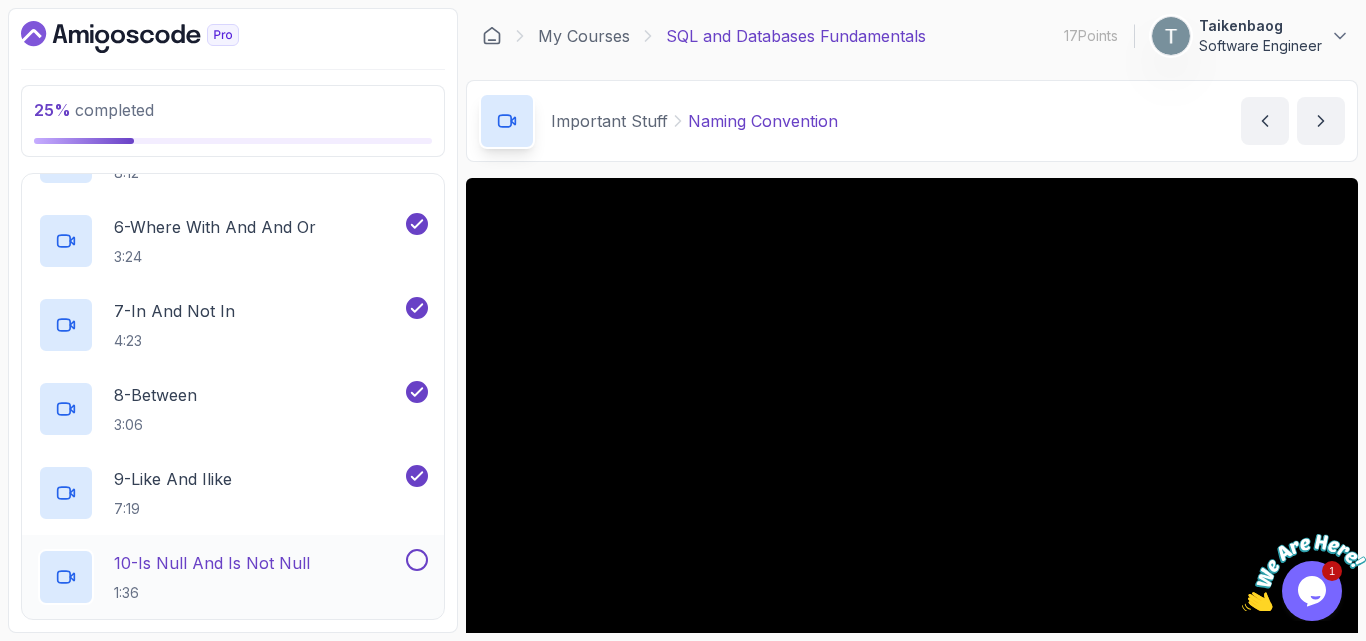 click at bounding box center [417, 560] 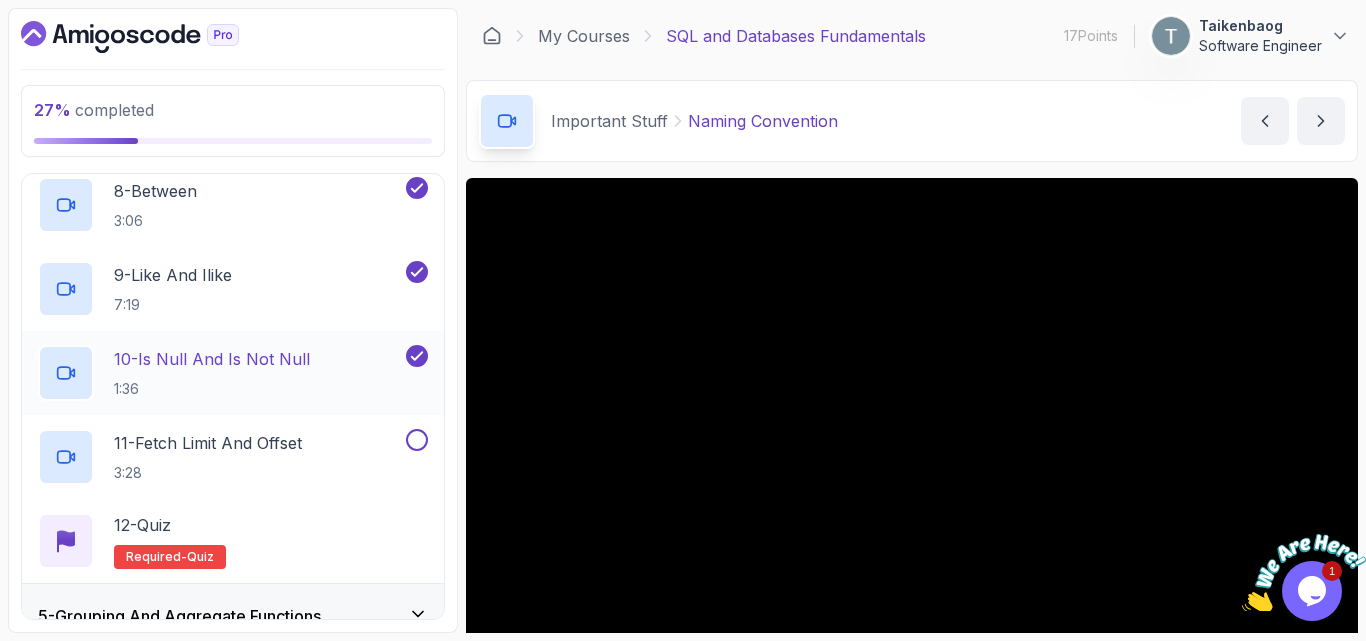 scroll, scrollTop: 859, scrollLeft: 0, axis: vertical 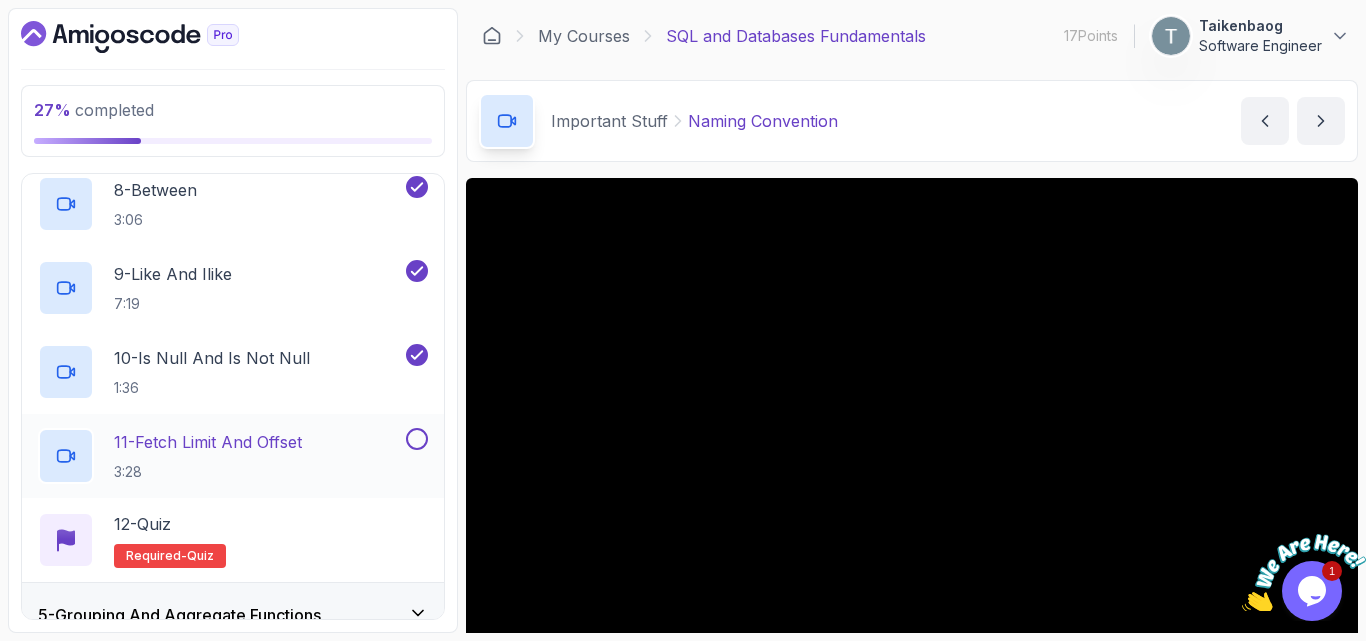 click at bounding box center (417, 439) 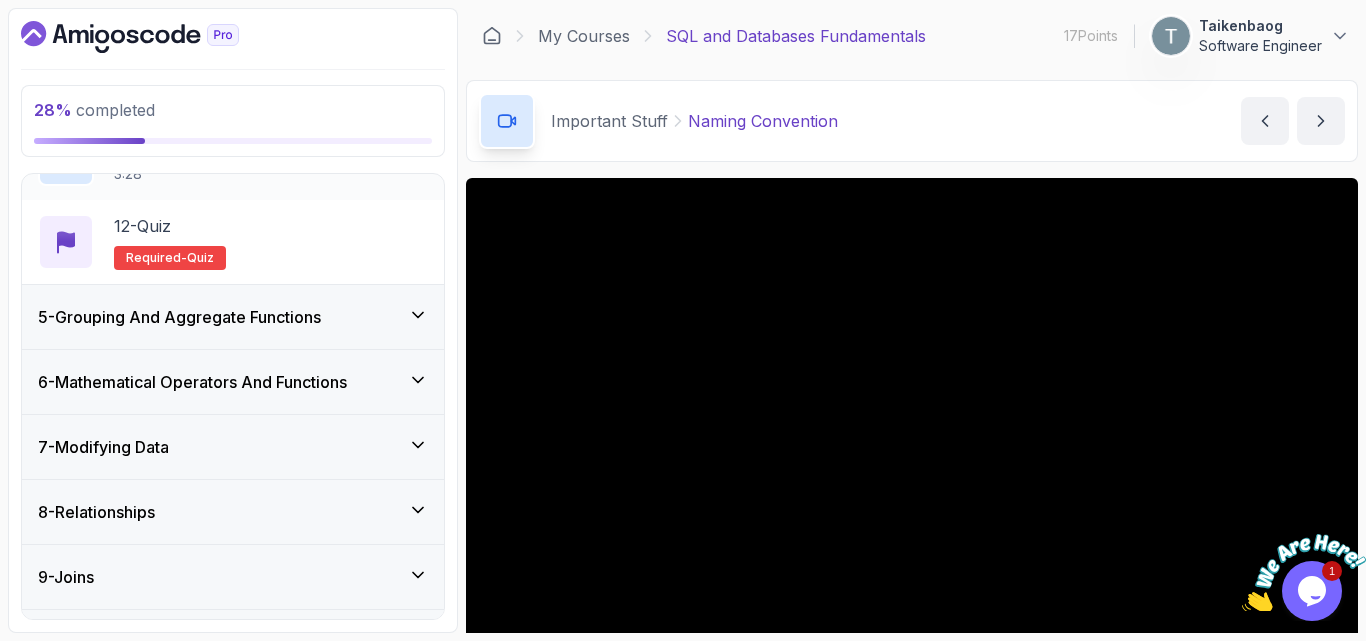 scroll, scrollTop: 1158, scrollLeft: 0, axis: vertical 